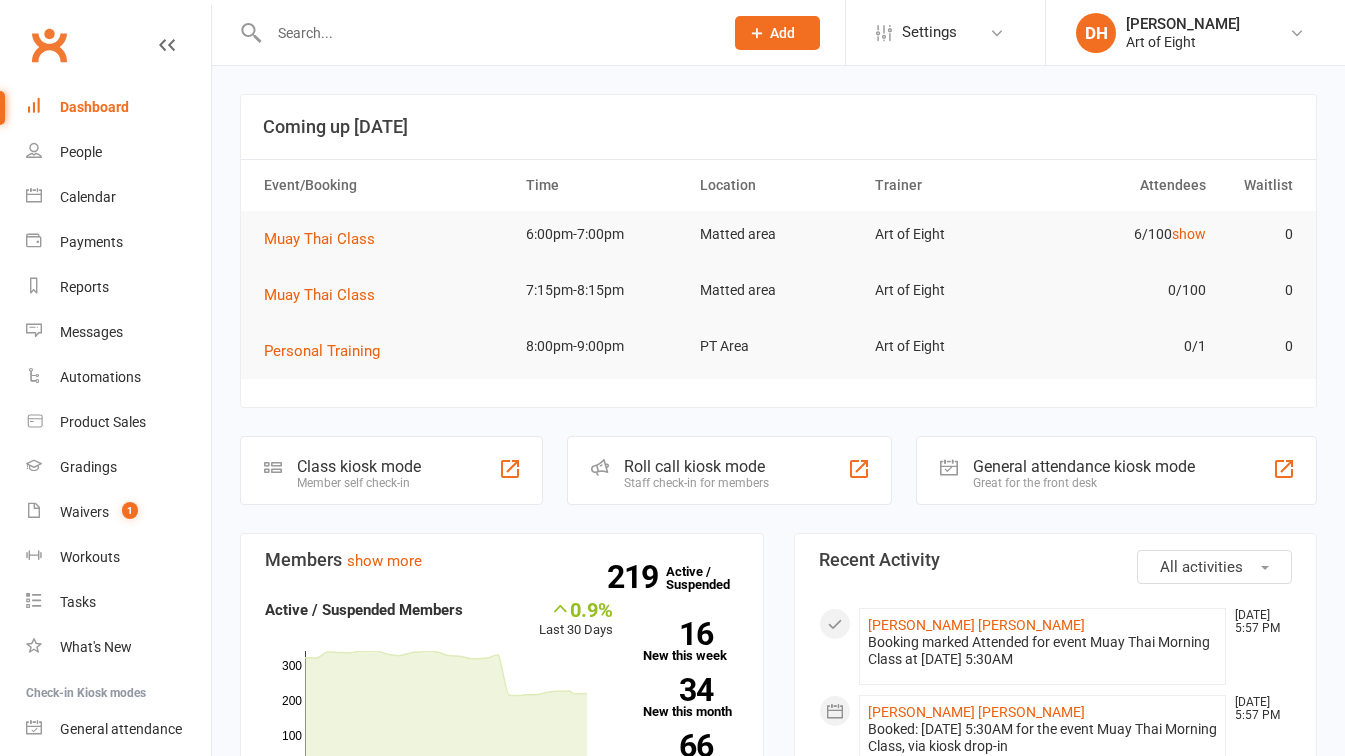 scroll, scrollTop: 0, scrollLeft: 0, axis: both 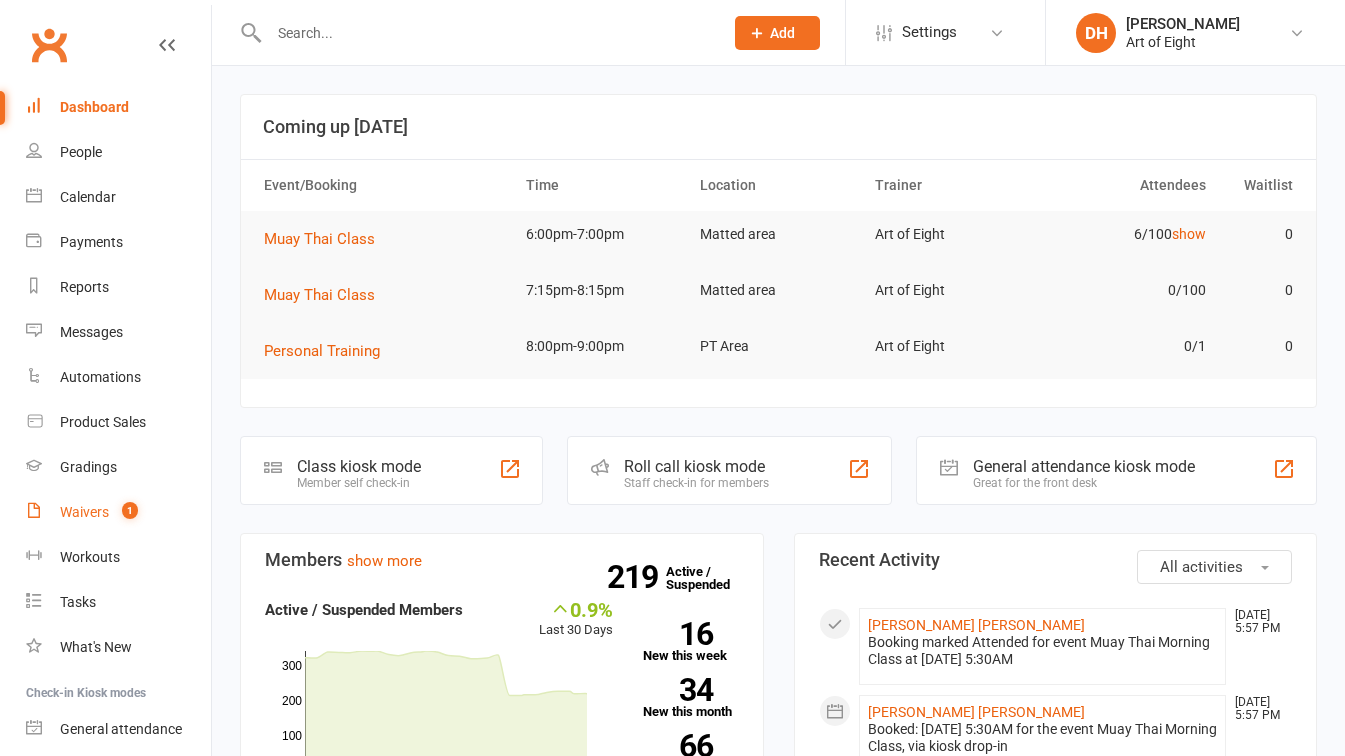 drag, startPoint x: 0, startPoint y: 0, endPoint x: 93, endPoint y: 504, distance: 512.50854 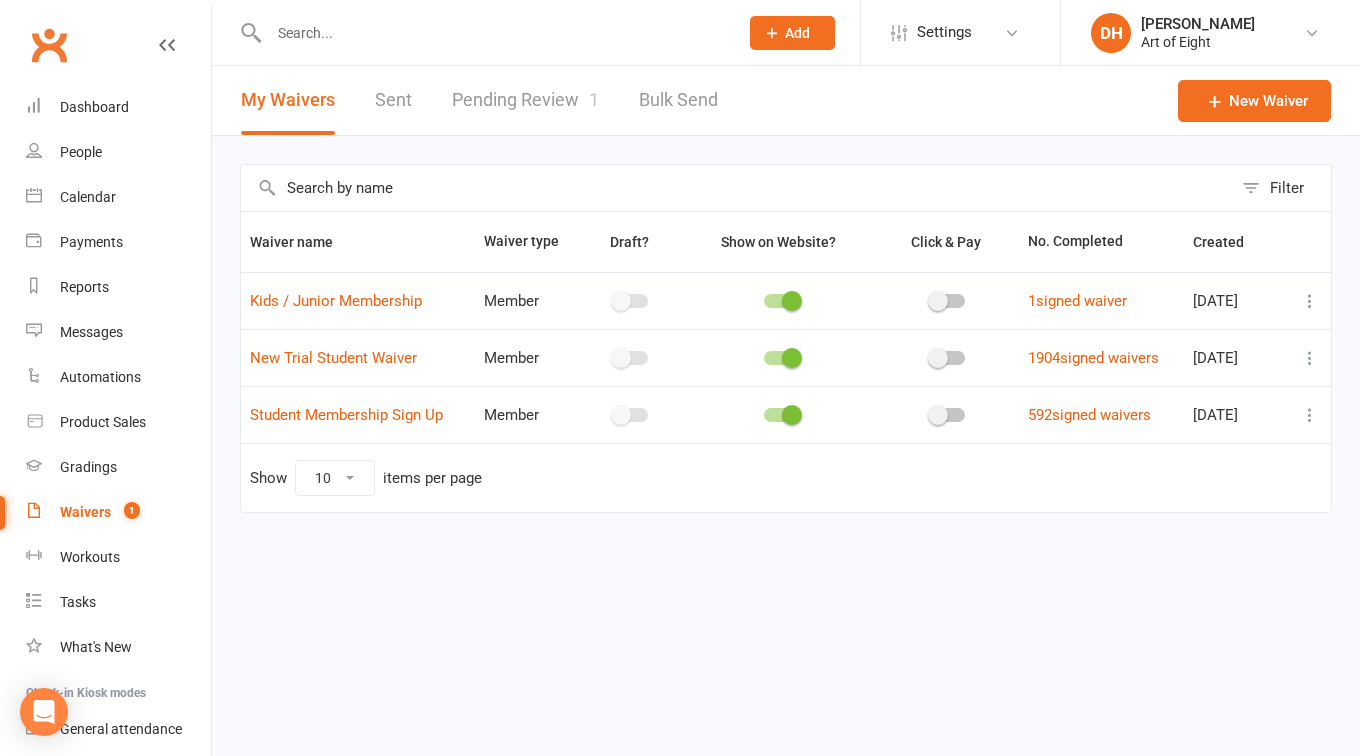 click on "Pending Review 1" at bounding box center [525, 100] 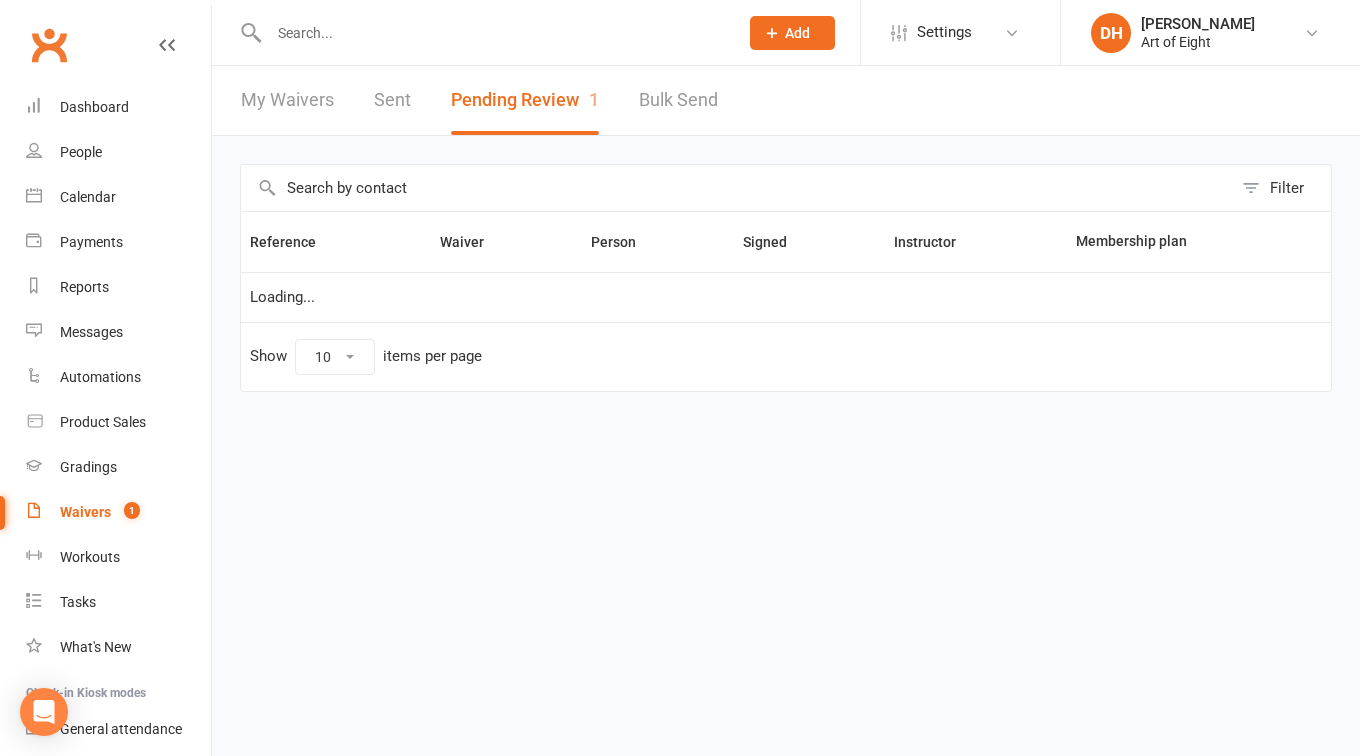 select on "50" 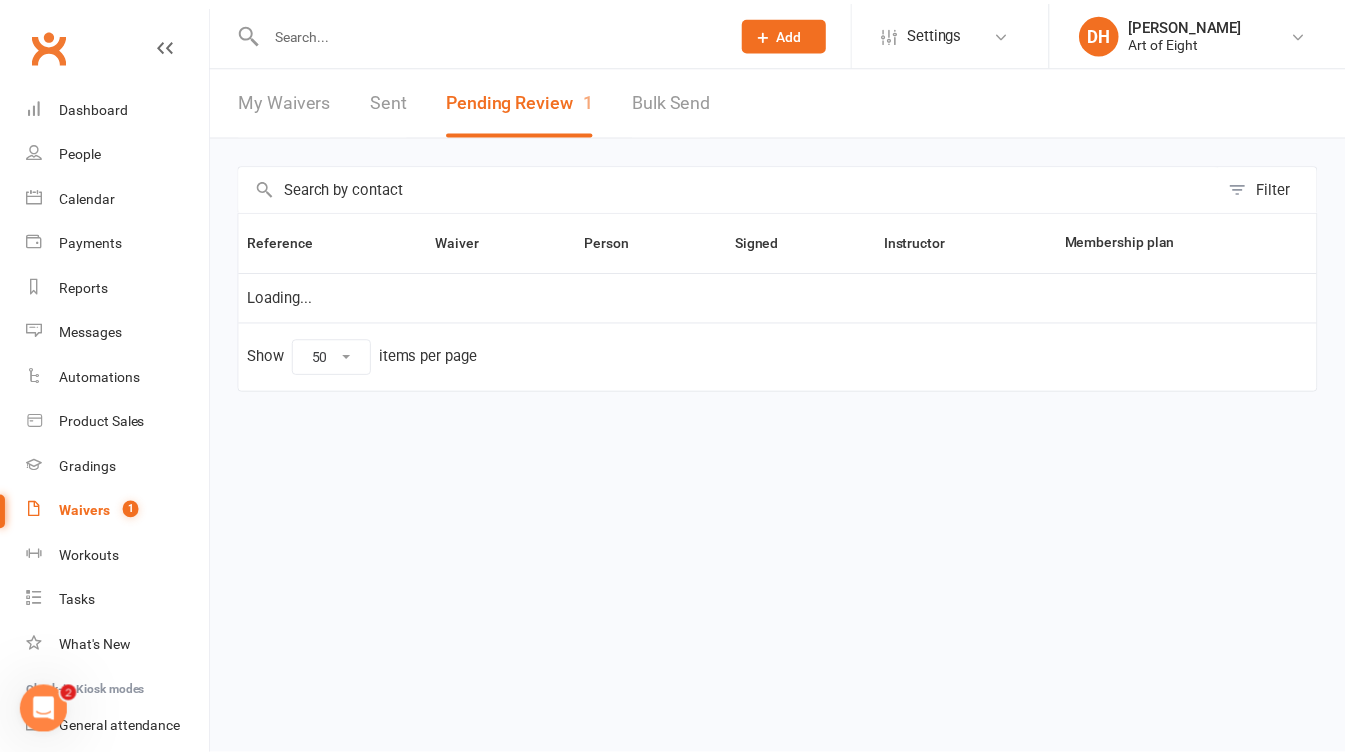 scroll, scrollTop: 0, scrollLeft: 0, axis: both 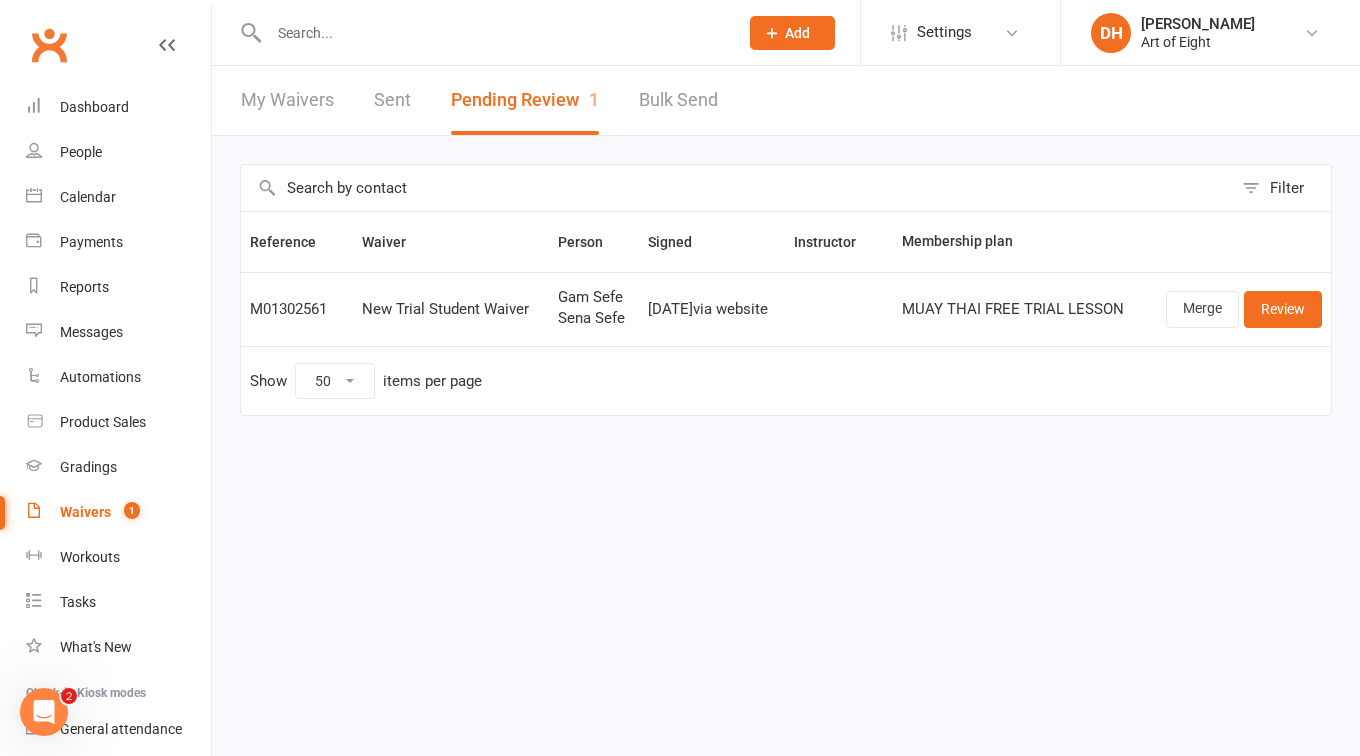 click on "Waivers   1" at bounding box center [118, 512] 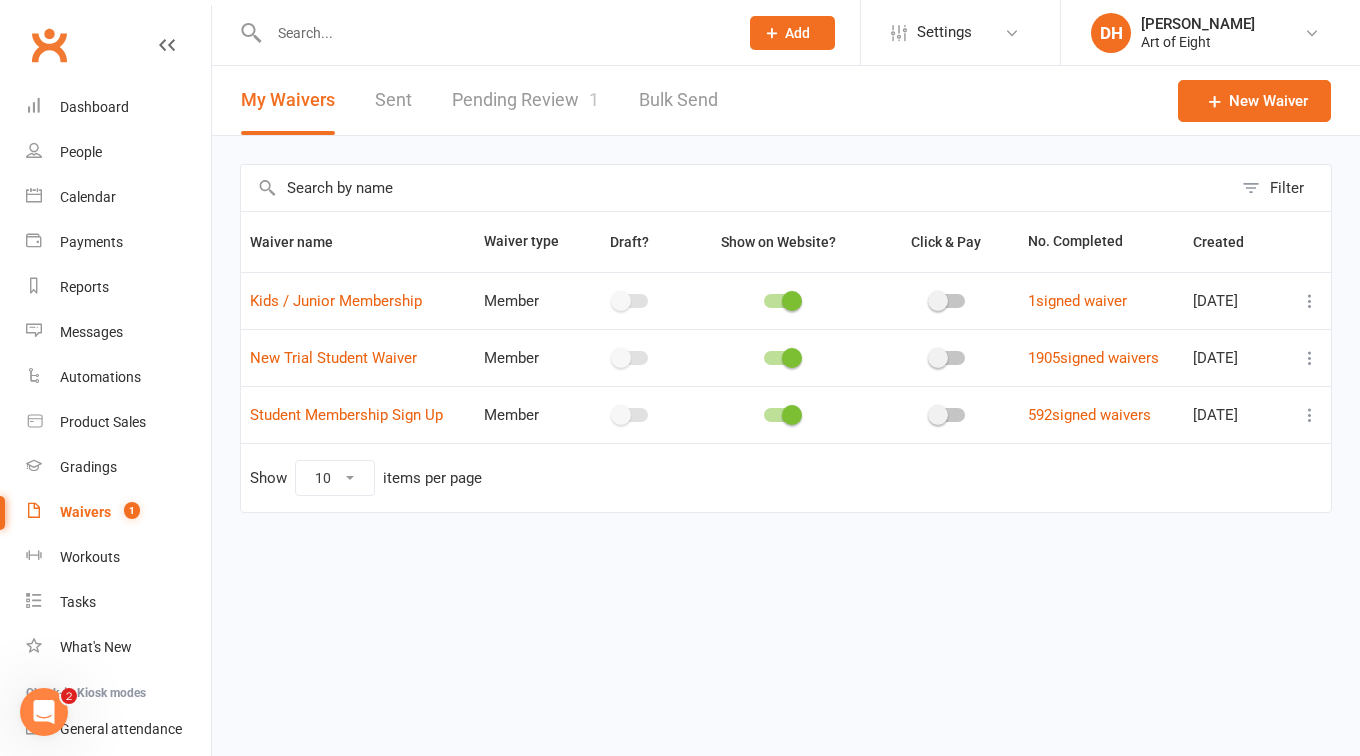 click on "Waivers" at bounding box center [85, 512] 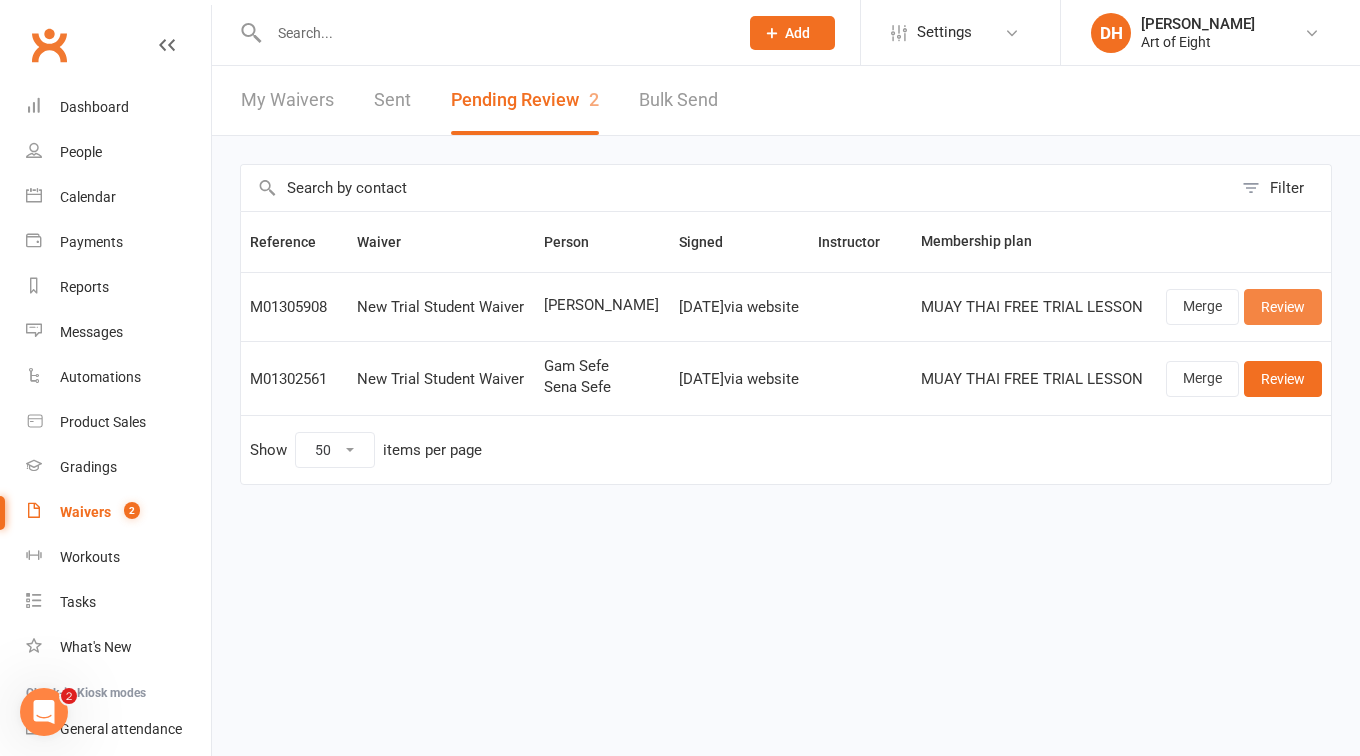 click on "Review" at bounding box center [1283, 307] 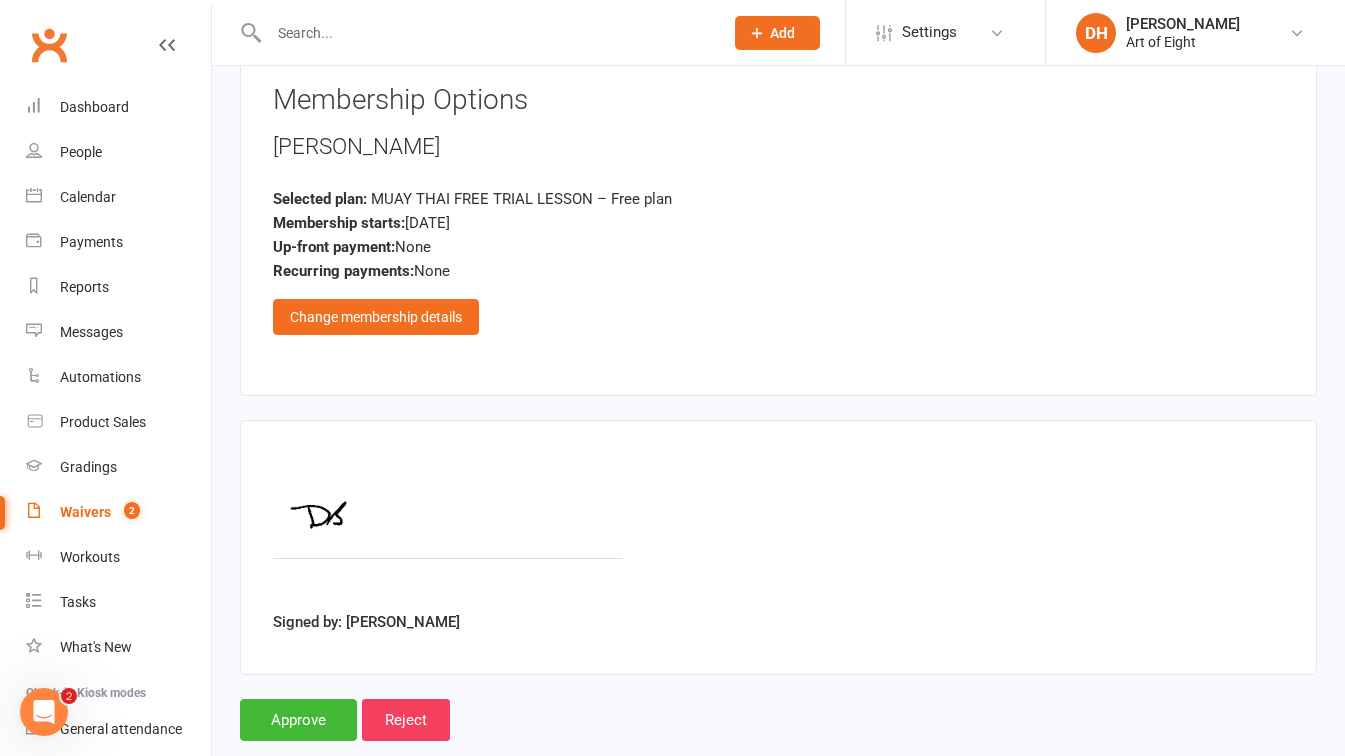 scroll, scrollTop: 3351, scrollLeft: 0, axis: vertical 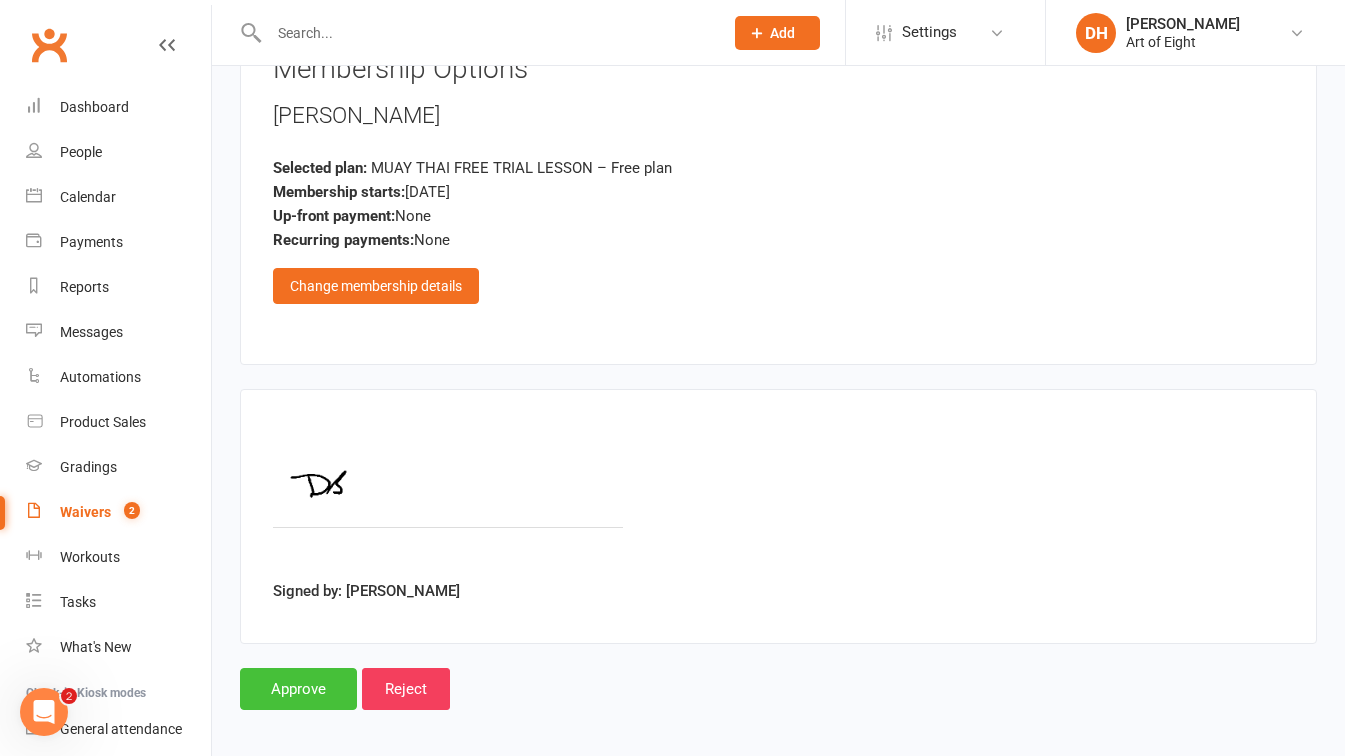 click on "Approve" at bounding box center [298, 689] 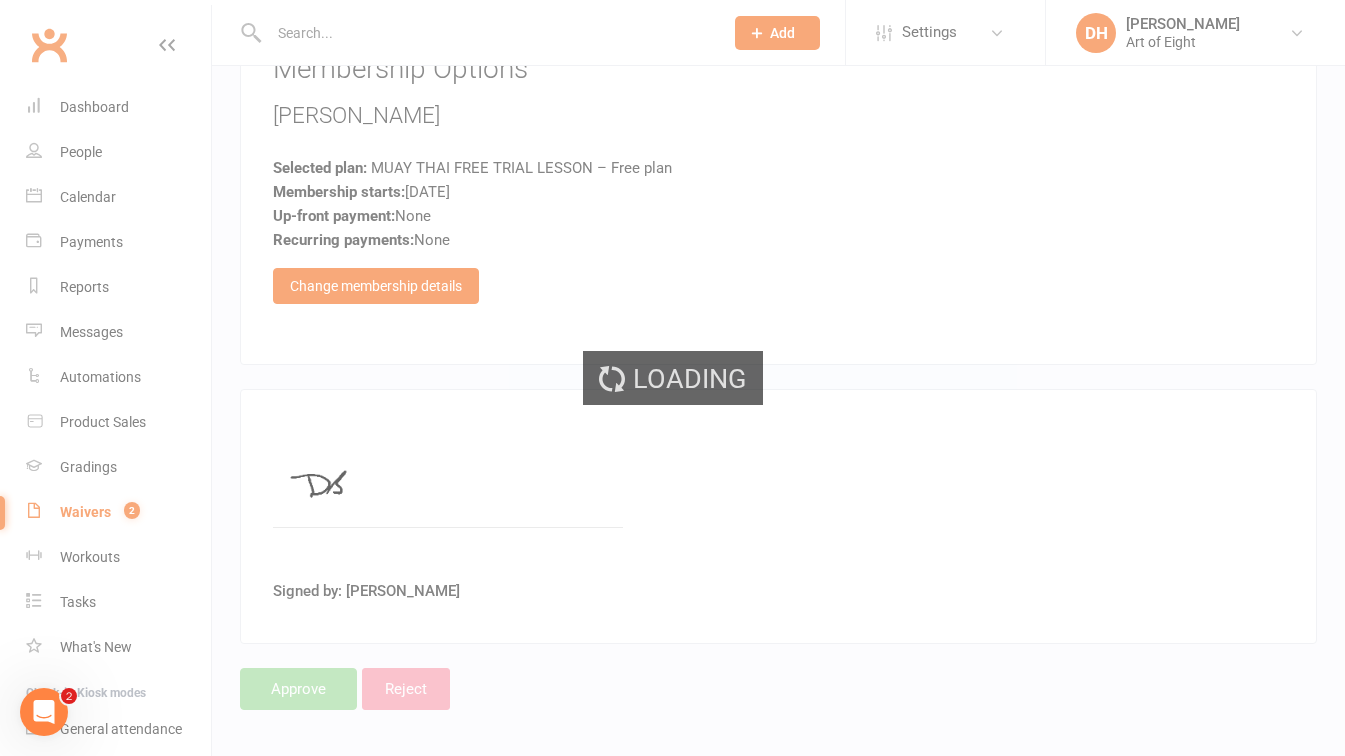 select on "50" 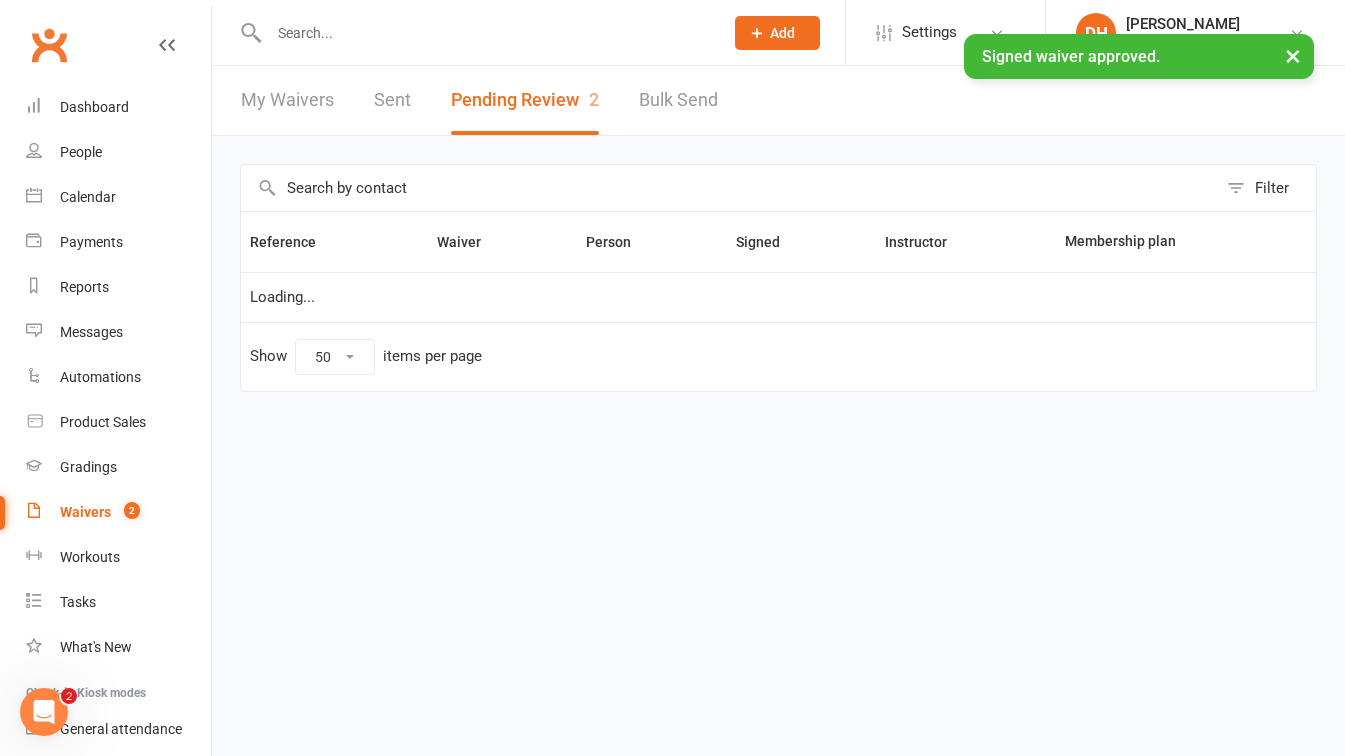 scroll, scrollTop: 0, scrollLeft: 0, axis: both 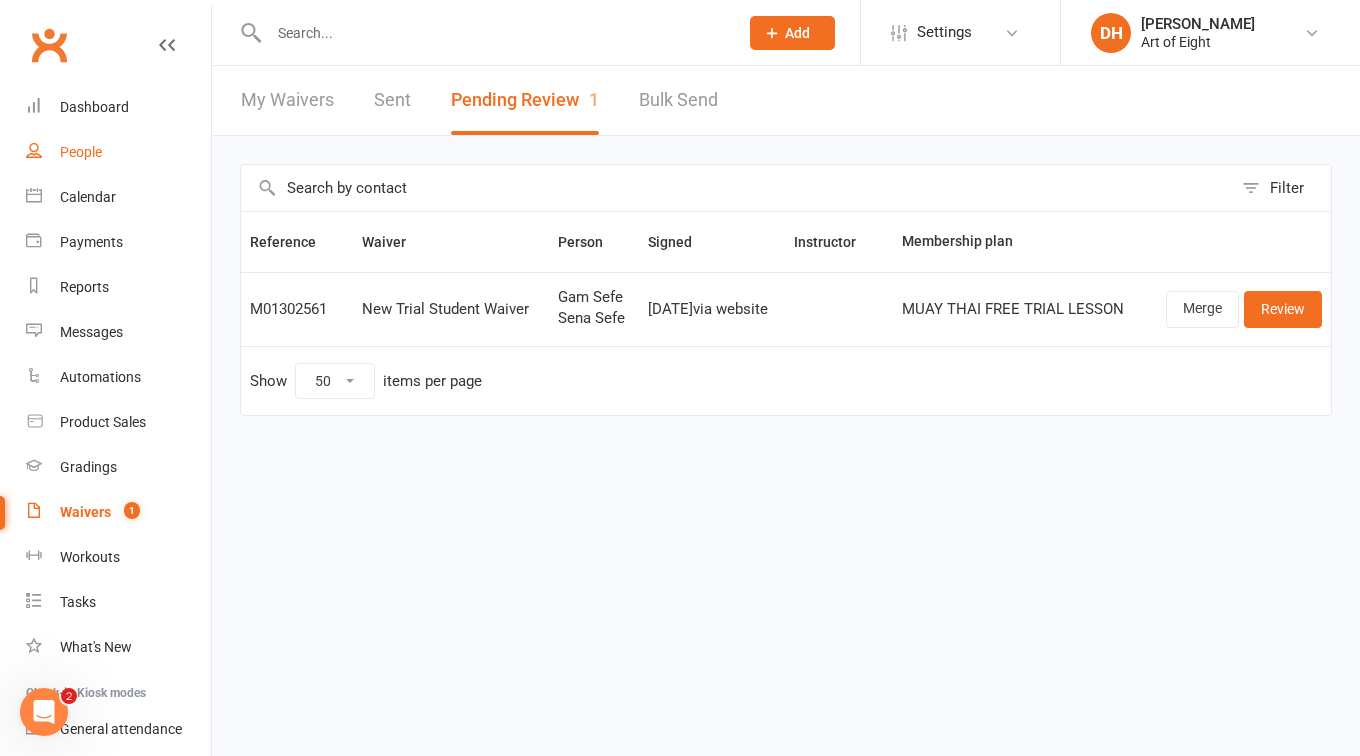 click on "People" at bounding box center [81, 152] 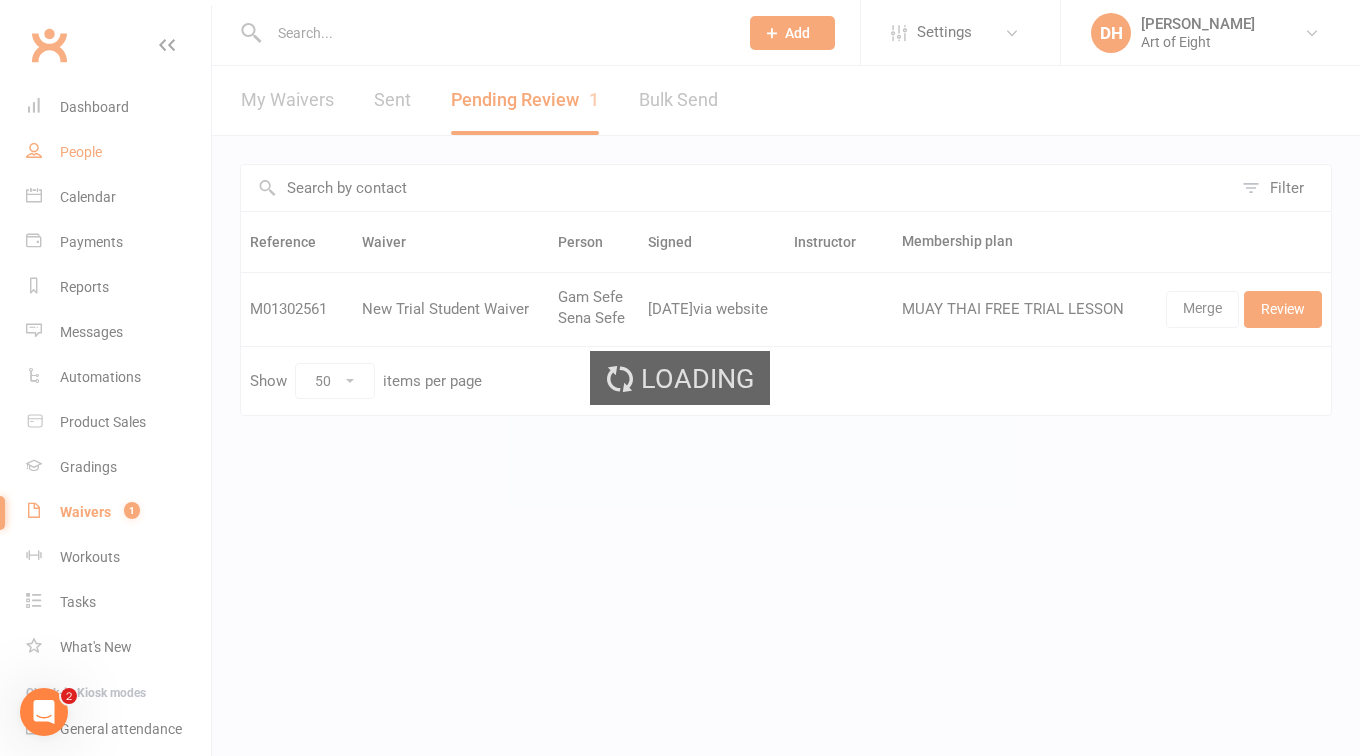 select on "100" 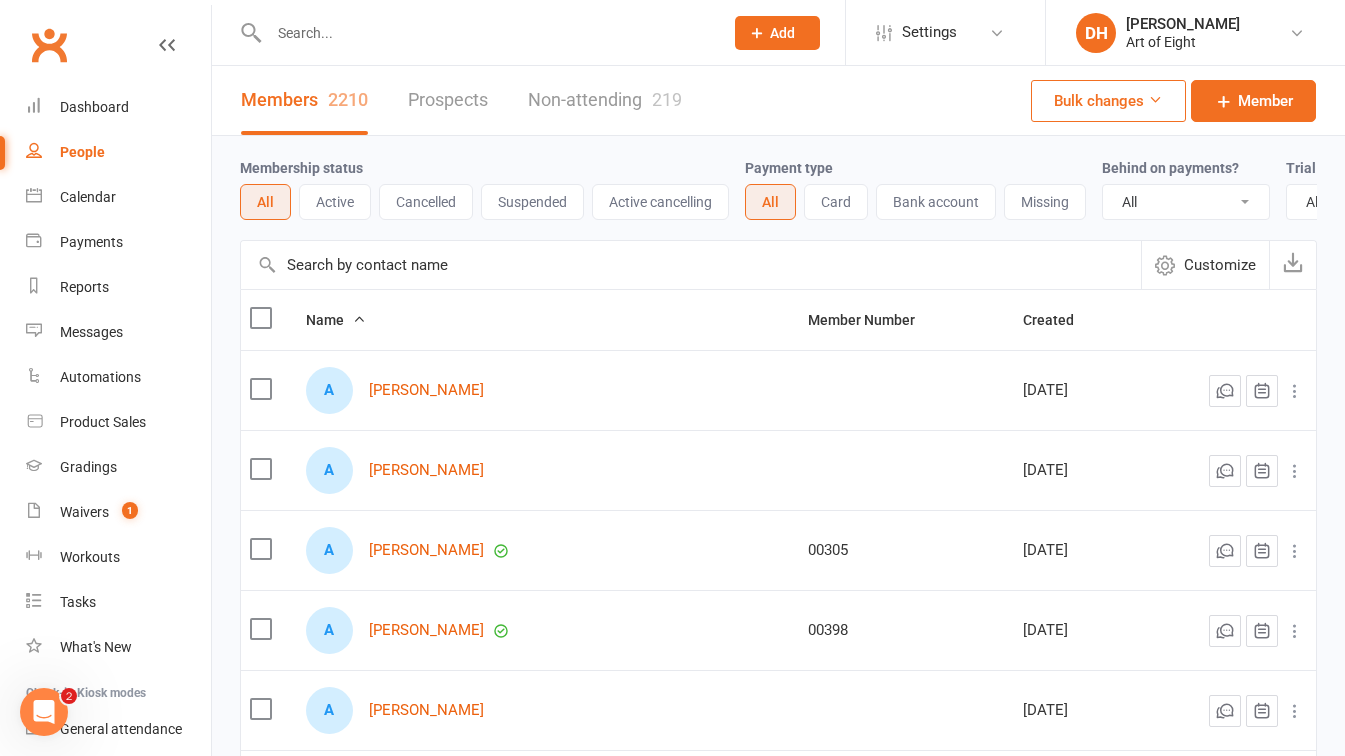 click at bounding box center [486, 33] 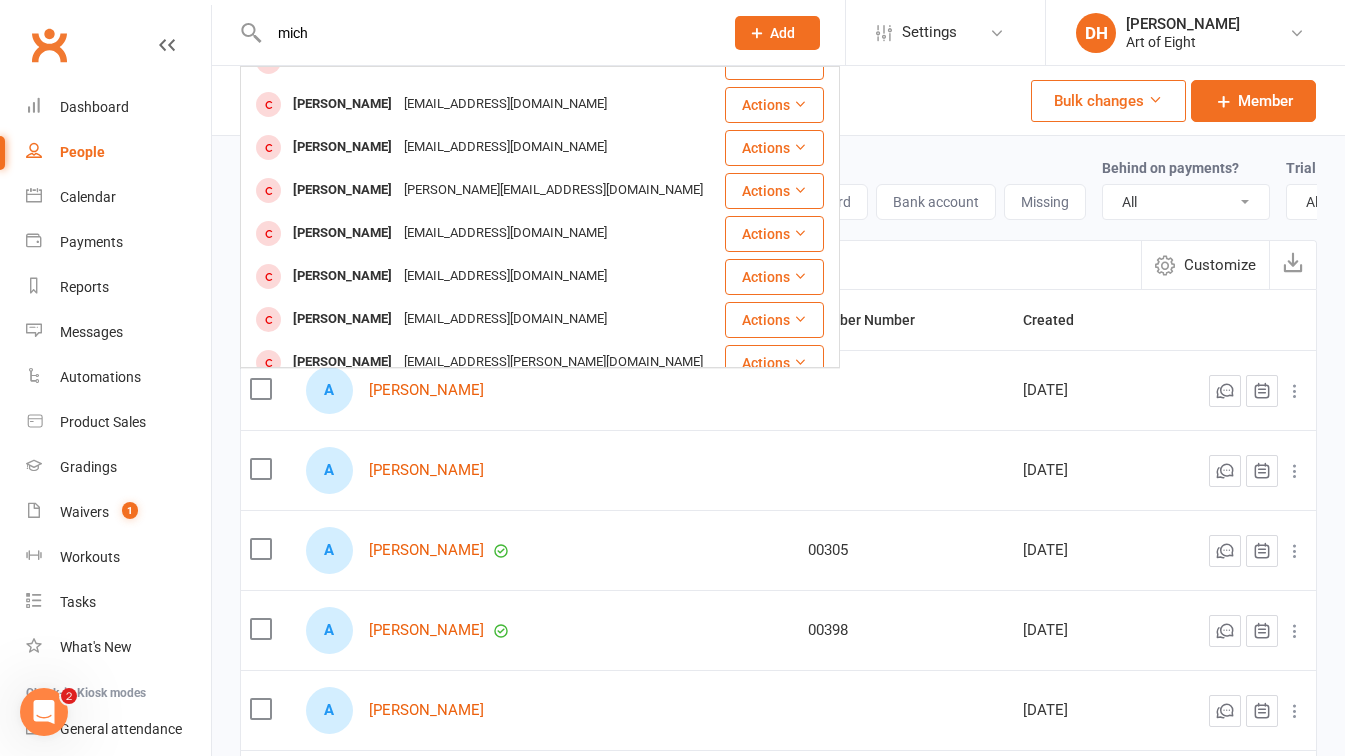 scroll, scrollTop: 560, scrollLeft: 0, axis: vertical 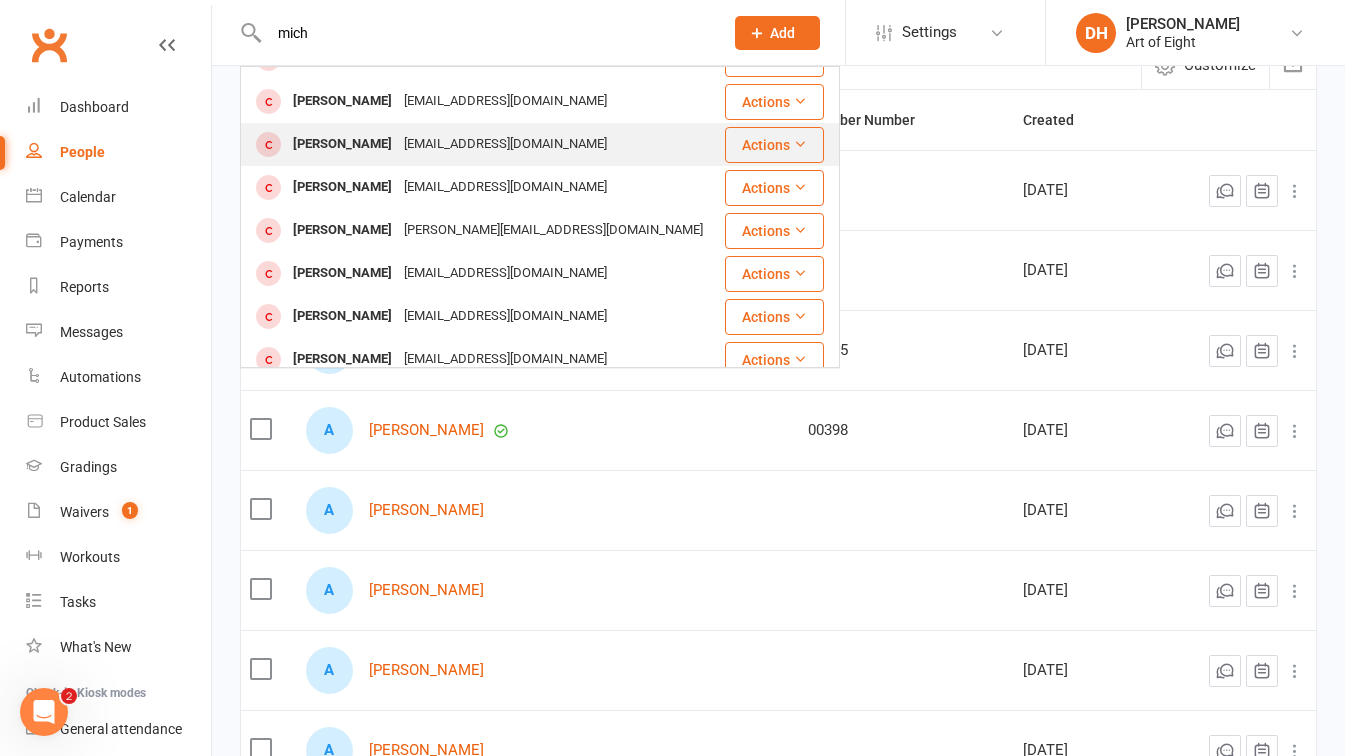 type on "mich" 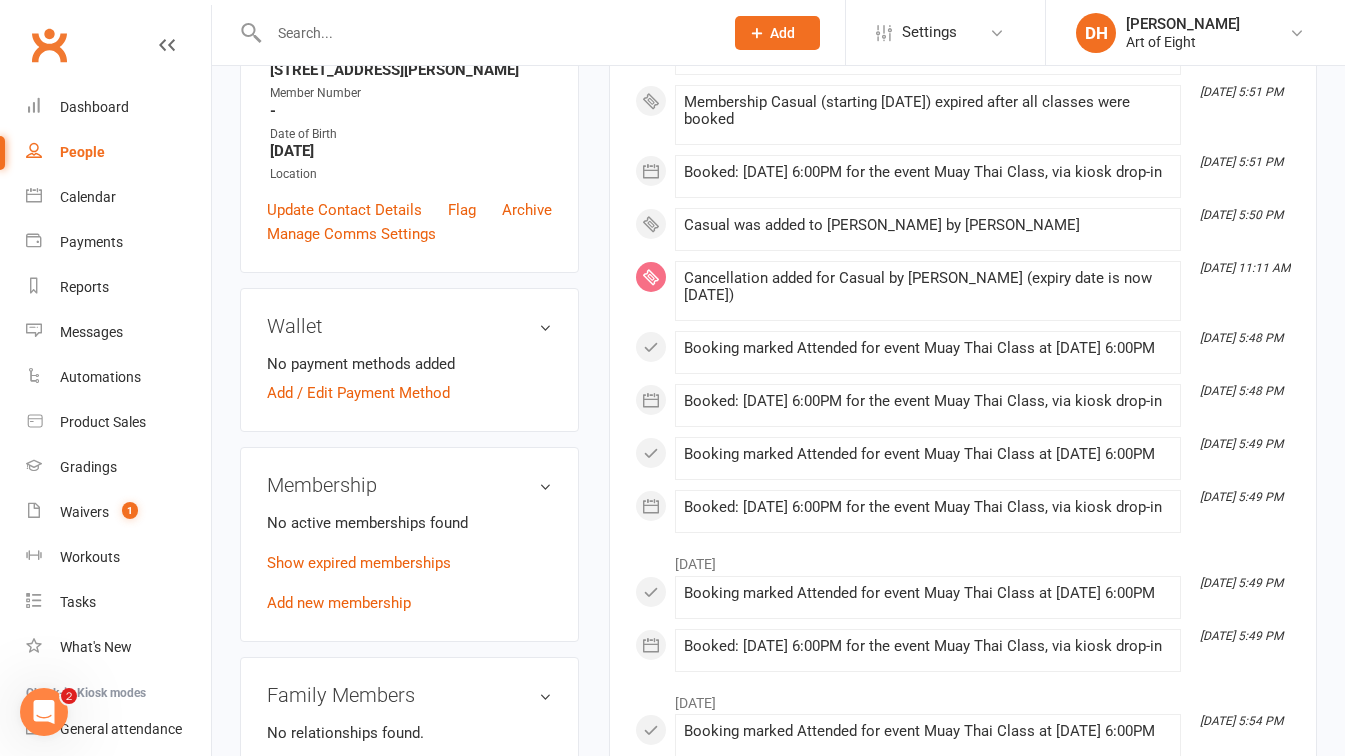 scroll, scrollTop: 500, scrollLeft: 0, axis: vertical 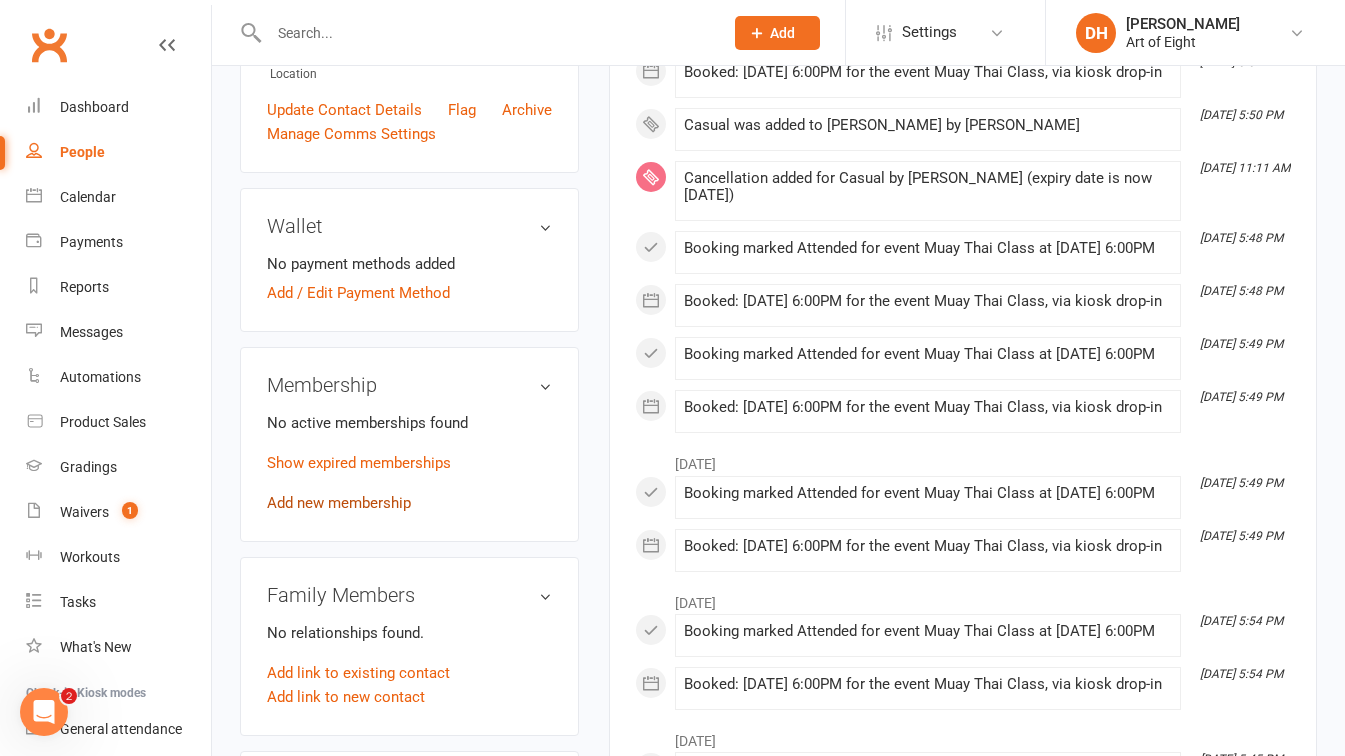 click on "Add new membership" at bounding box center [339, 503] 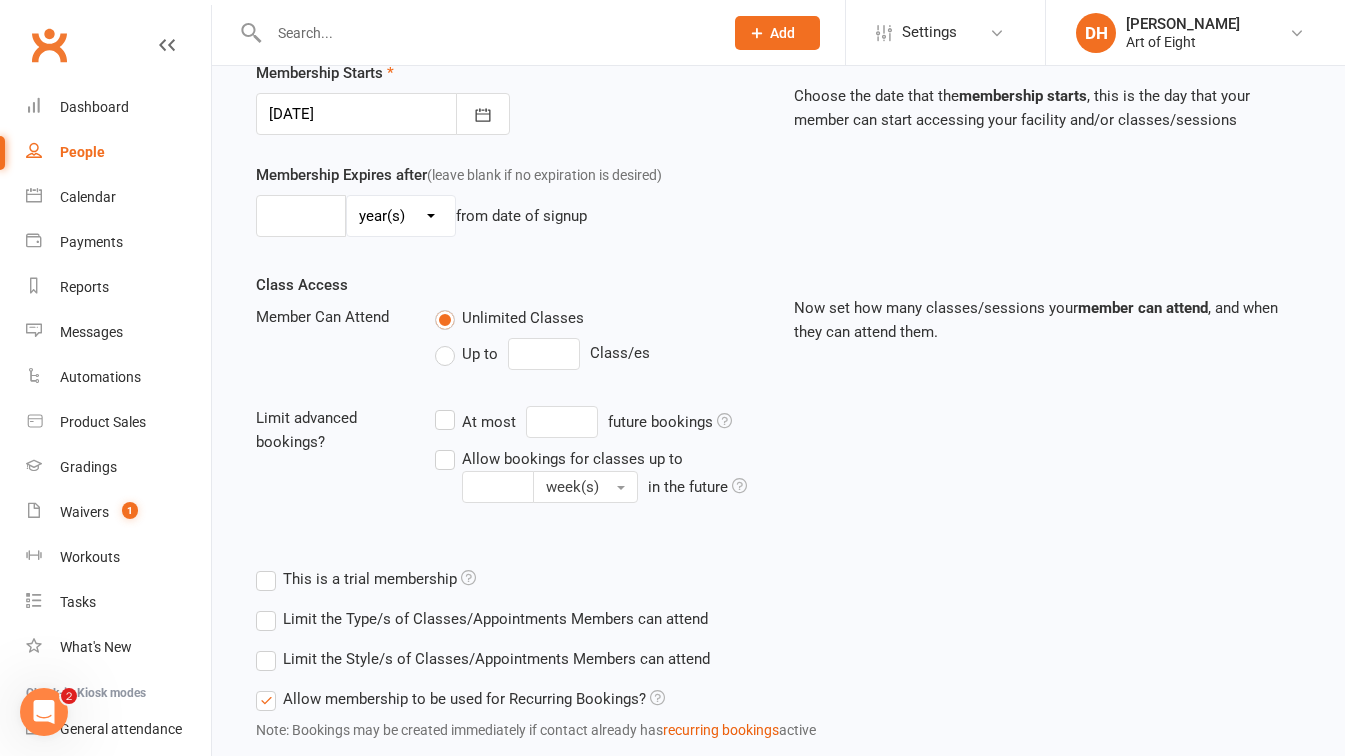 scroll, scrollTop: 0, scrollLeft: 0, axis: both 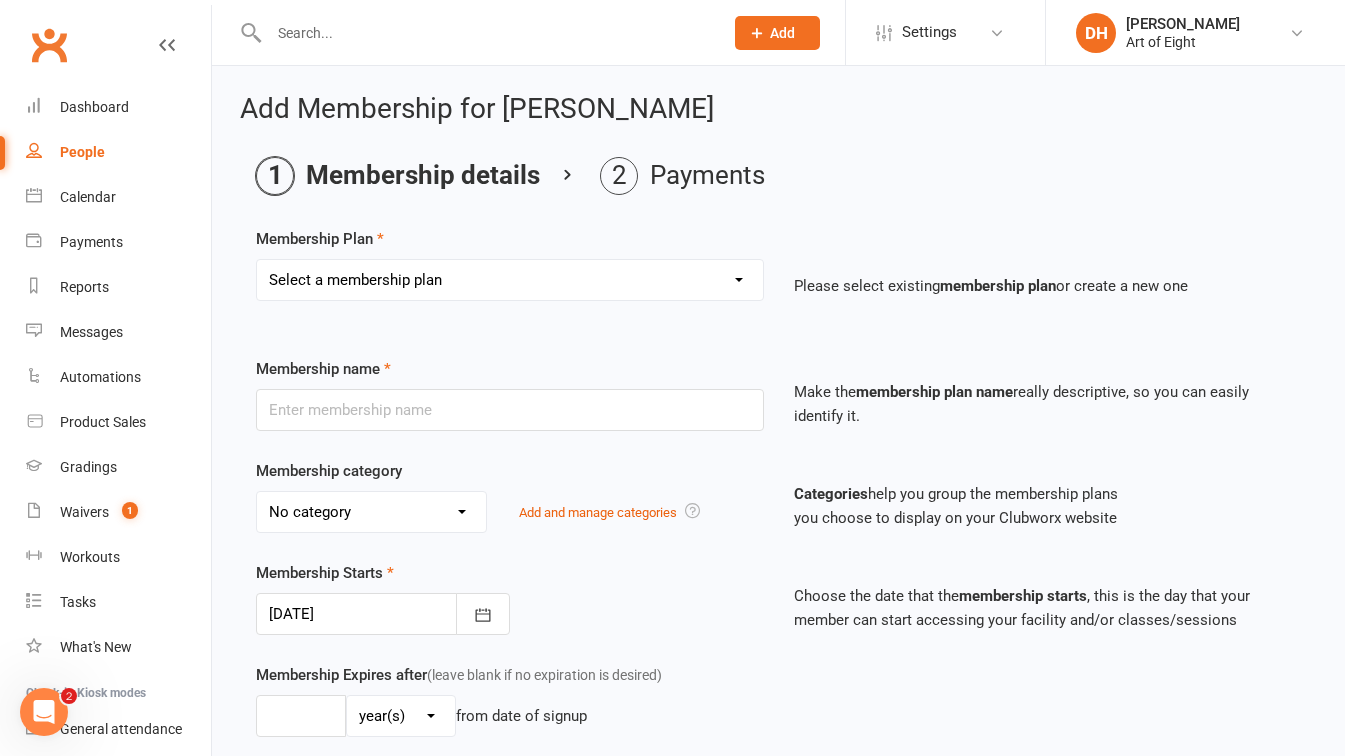 click on "Select a membership plan Create new Membership Plan MUAY THAI Adult - 12 Month Plan MUAY THAI Adult - 6 Month Plan MUAY THAI Adult - 3 Month Plan MUAY THAI Adult - 1 Week Plan MUAY THAI - 10 Pass Pack Casual MUAY THAI FREE TRIAL LESSON MUAY THAI Kids & Juniors - 12 Month Plan MUAY THAI Kids & Juniors - 6 Month Plan MUAY THAI Kids & Juniors - 3  Month Plan MUAY THAI Kids & Juniors - School Term BJJ/MMA Adult - 12 Month Plan BJJ/MMA Adult - 6 Month Plan BJJ/MMA Adult - 3 Month Plan BJJ/MMA Adult - 1 Week Plan BJJ/MMA - 10 Pass Pack BJJ/MMA CASUAL BJJ/MMA FREE TRIAL LESSON BJJ/MMA Kids & Juniors - 12  Month Plan BJJ/MMA Kids & Juniors - 6  Month Plan BJJ/MMA Kids & Juniors - 3  Month Plan BJJ/MMA Kids & Juniors - School Term PREMIUM Adult - 12 Month Plan PREMIUM Adult - 6 Month Plan PREMIUM Adult - 3 Month Plan PREMIUM Adult - 1 Week Plan PREMIUM Kids & Juniors - 12  Month Plan PREMIUM Kids & Juniors - 6  Month Plan PREMIUM Kids & Juniors - 3  Month Plan PREMIUM Kids & Juniors - School Term Staff" at bounding box center [510, 280] 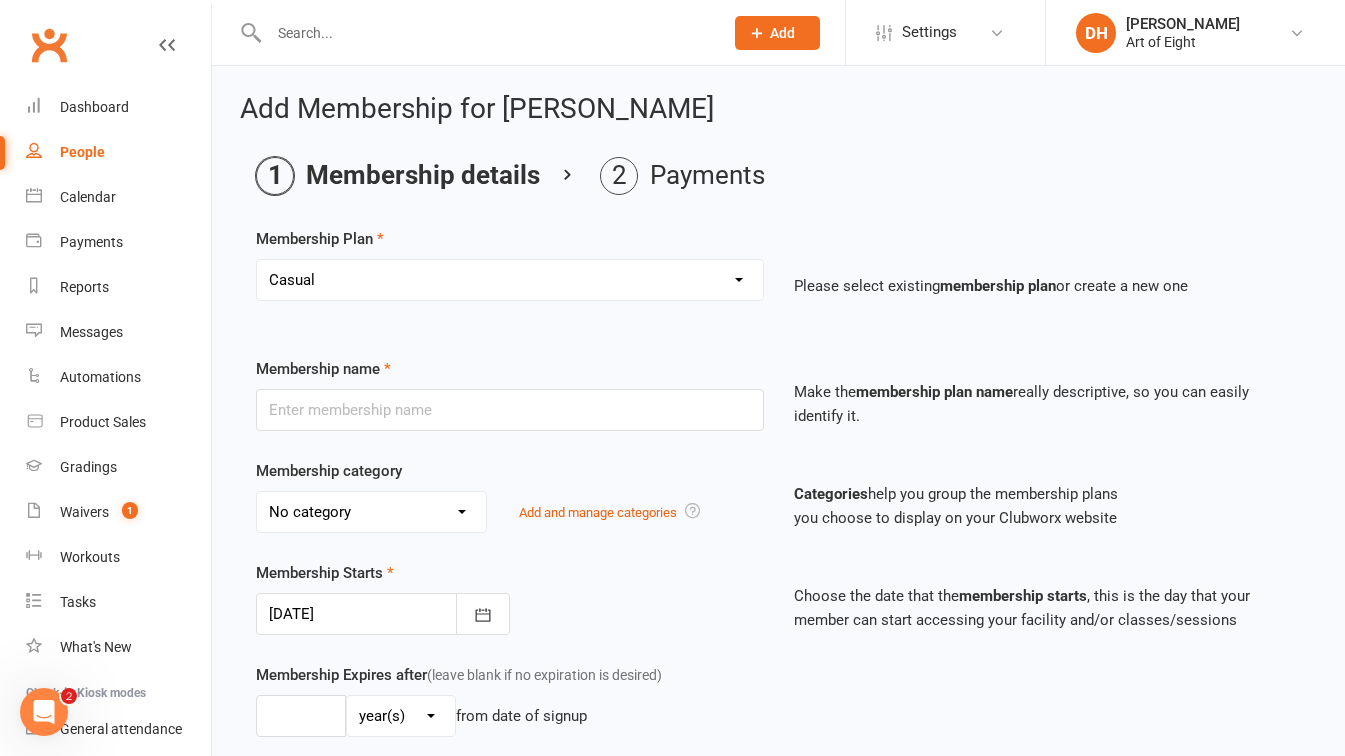 click on "Select a membership plan Create new Membership Plan MUAY THAI Adult - 12 Month Plan MUAY THAI Adult - 6 Month Plan MUAY THAI Adult - 3 Month Plan MUAY THAI Adult - 1 Week Plan MUAY THAI - 10 Pass Pack Casual MUAY THAI FREE TRIAL LESSON MUAY THAI Kids & Juniors - 12 Month Plan MUAY THAI Kids & Juniors - 6 Month Plan MUAY THAI Kids & Juniors - 3  Month Plan MUAY THAI Kids & Juniors - School Term BJJ/MMA Adult - 12 Month Plan BJJ/MMA Adult - 6 Month Plan BJJ/MMA Adult - 3 Month Plan BJJ/MMA Adult - 1 Week Plan BJJ/MMA - 10 Pass Pack BJJ/MMA CASUAL BJJ/MMA FREE TRIAL LESSON BJJ/MMA Kids & Juniors - 12  Month Plan BJJ/MMA Kids & Juniors - 6  Month Plan BJJ/MMA Kids & Juniors - 3  Month Plan BJJ/MMA Kids & Juniors - School Term PREMIUM Adult - 12 Month Plan PREMIUM Adult - 6 Month Plan PREMIUM Adult - 3 Month Plan PREMIUM Adult - 1 Week Plan PREMIUM Kids & Juniors - 12  Month Plan PREMIUM Kids & Juniors - 6  Month Plan PREMIUM Kids & Juniors - 3  Month Plan PREMIUM Kids & Juniors - School Term Staff" at bounding box center (510, 280) 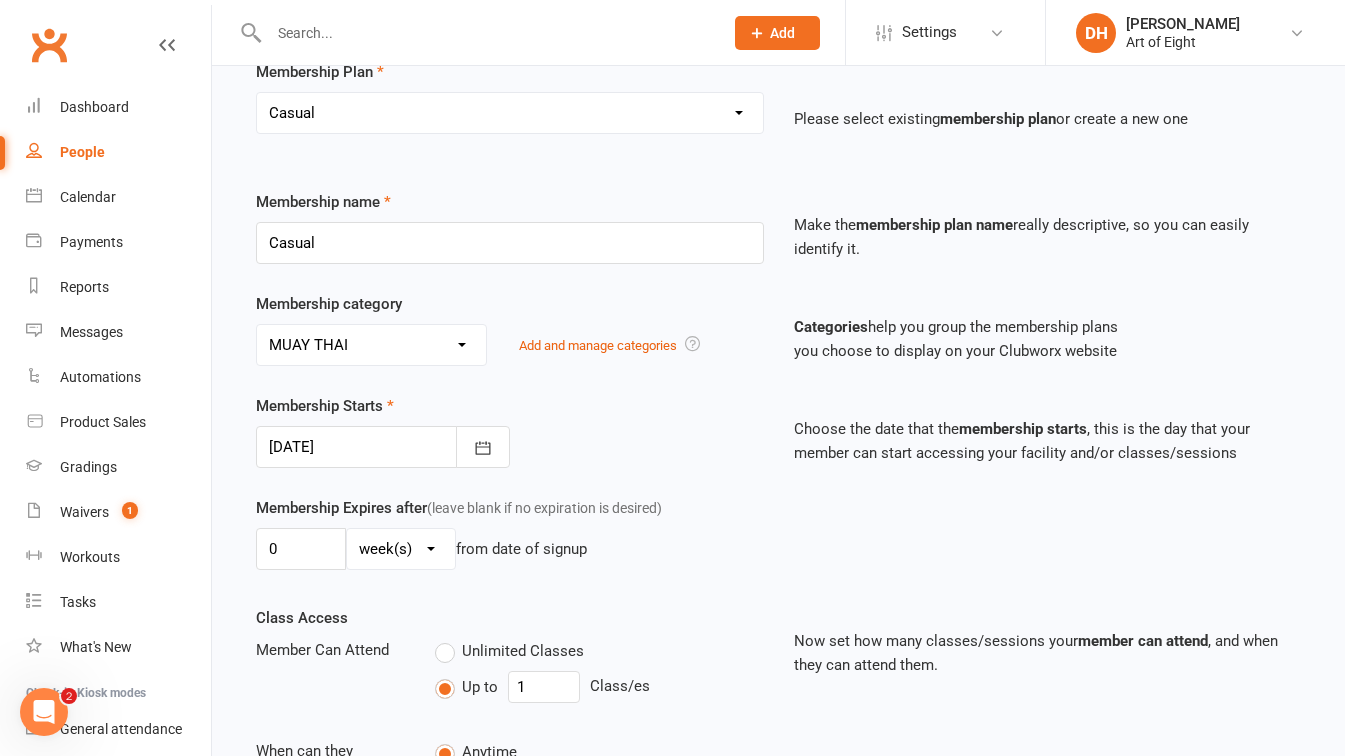 scroll, scrollTop: 200, scrollLeft: 0, axis: vertical 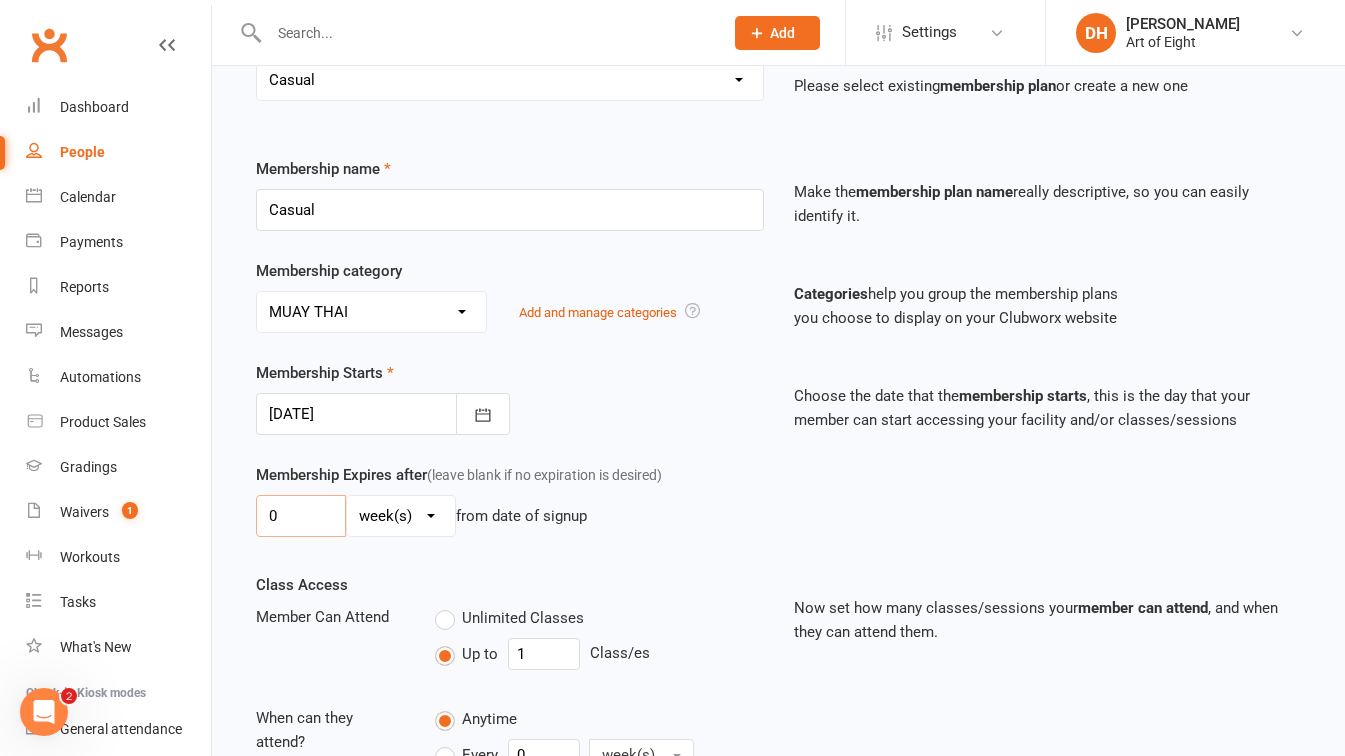 click on "0" at bounding box center (301, 516) 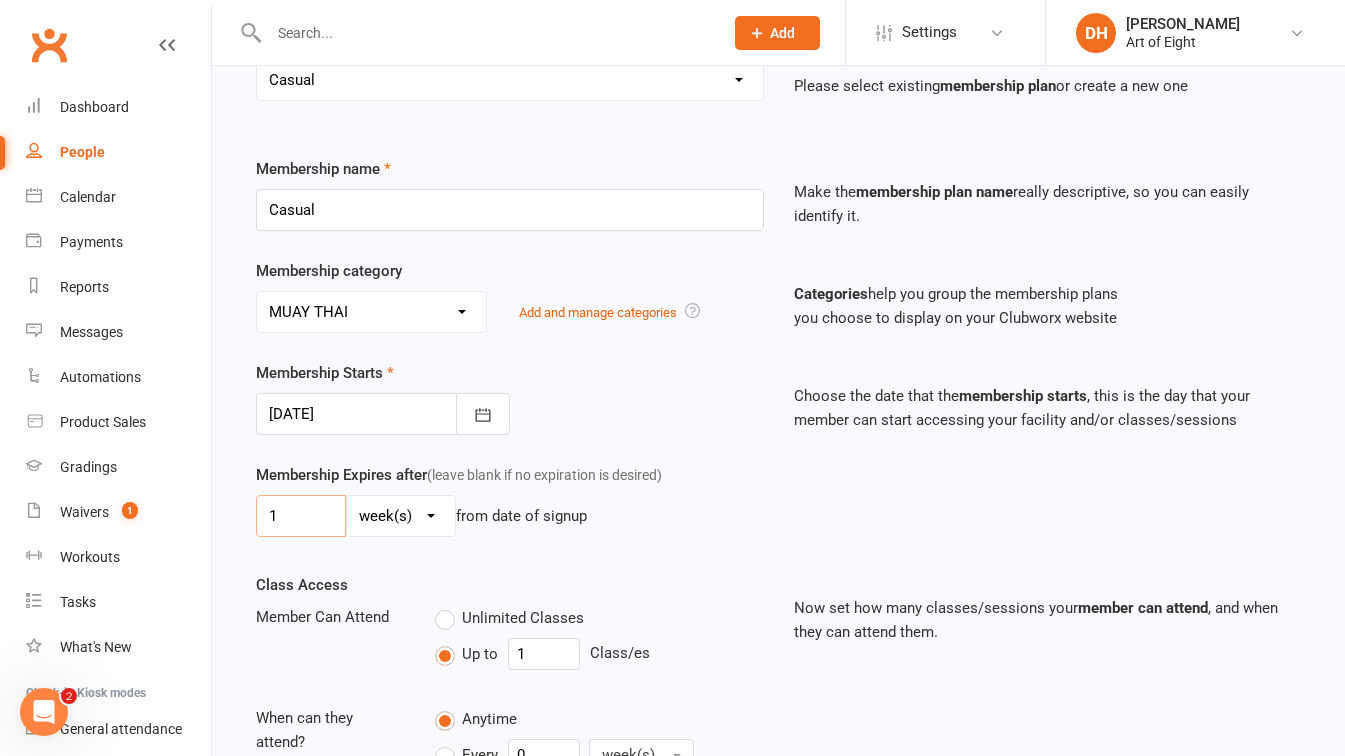 type on "1" 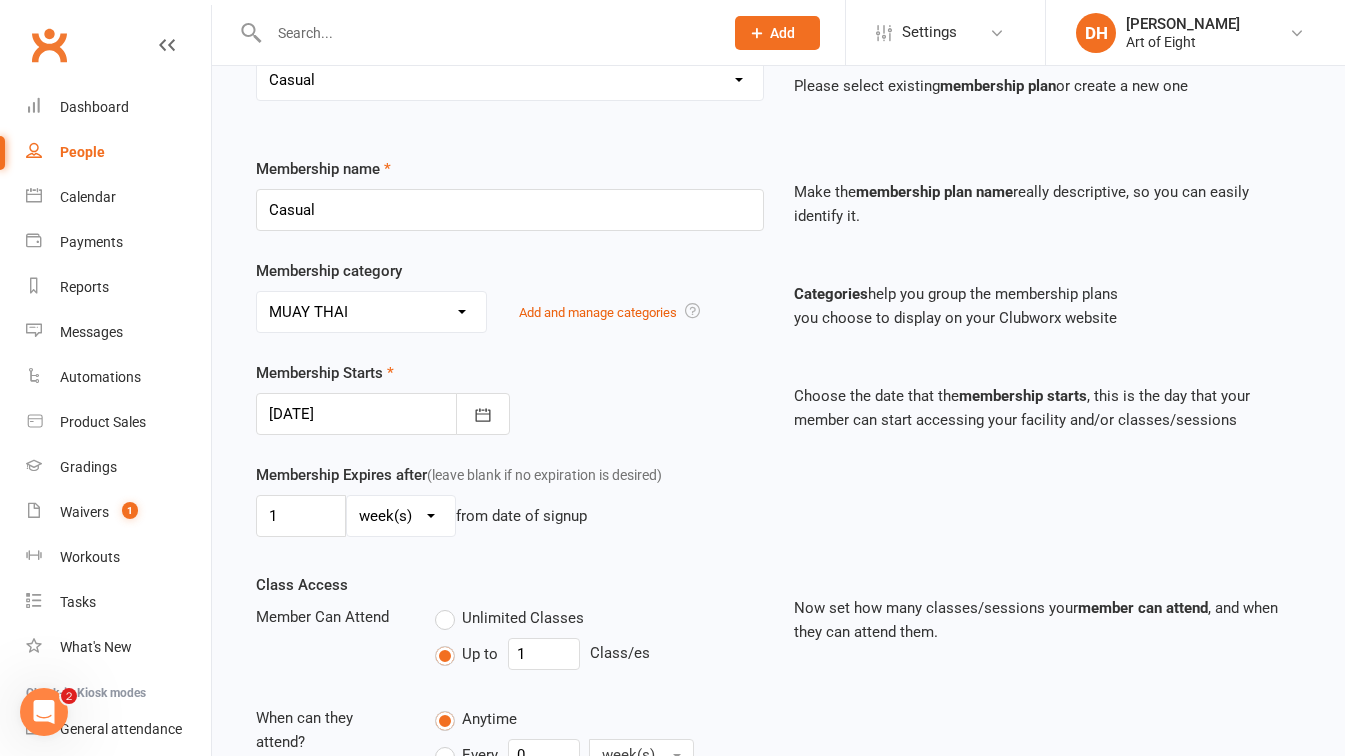 click on "day(s) week(s) month(s) year(s)" at bounding box center (401, 516) 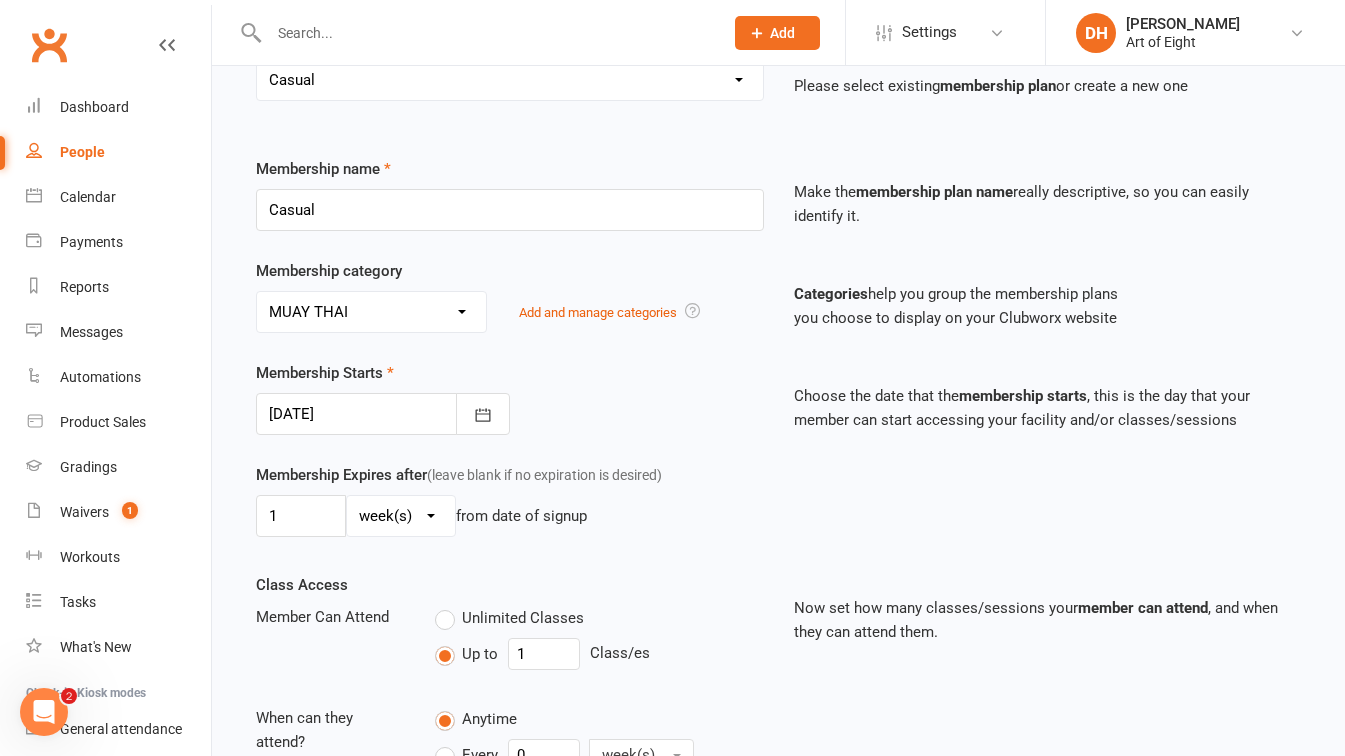 select on "0" 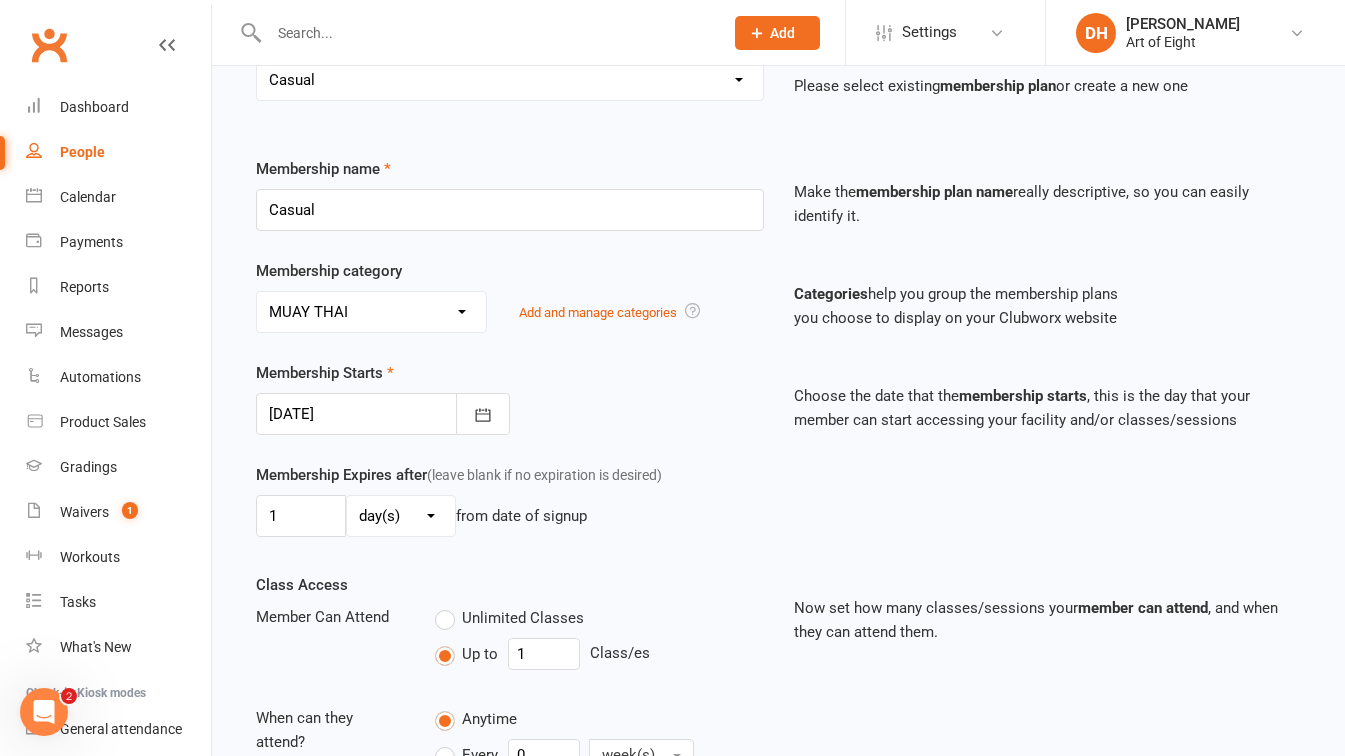 click on "day(s) week(s) month(s) year(s)" at bounding box center [401, 516] 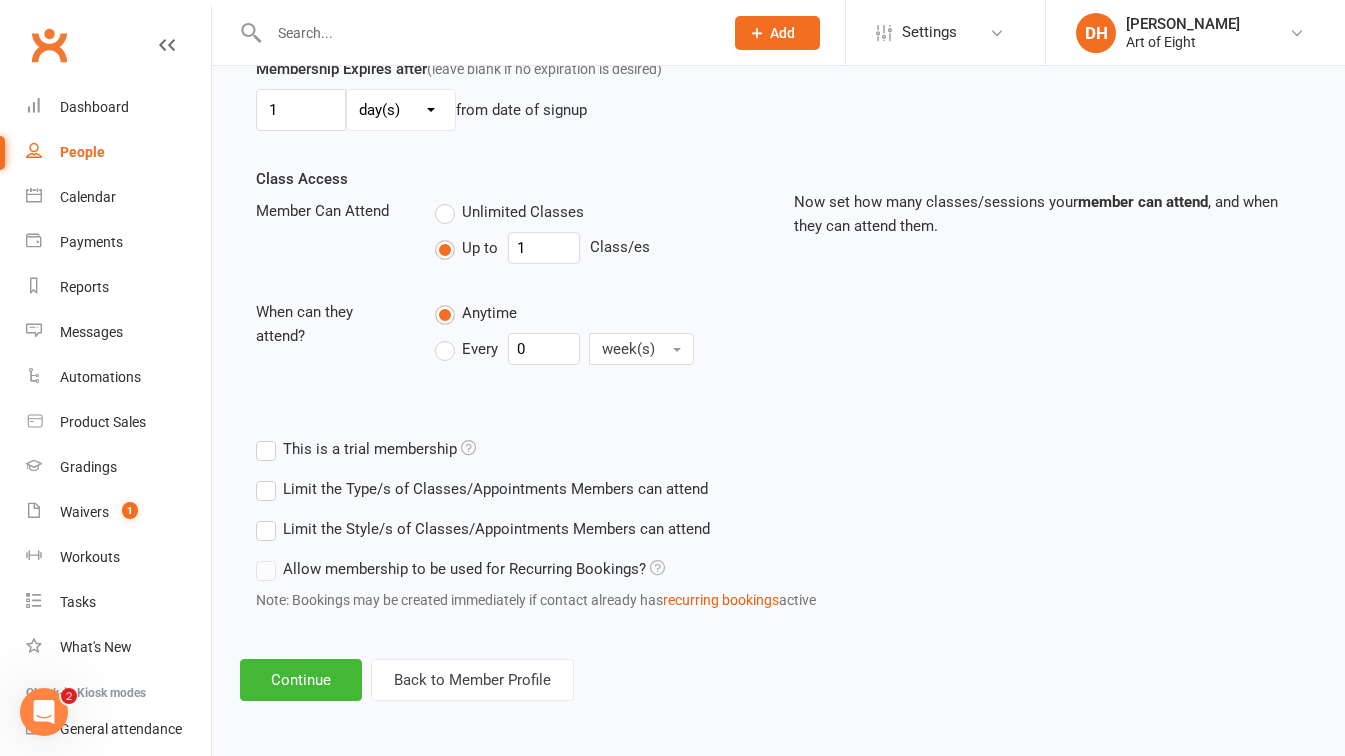 scroll, scrollTop: 608, scrollLeft: 0, axis: vertical 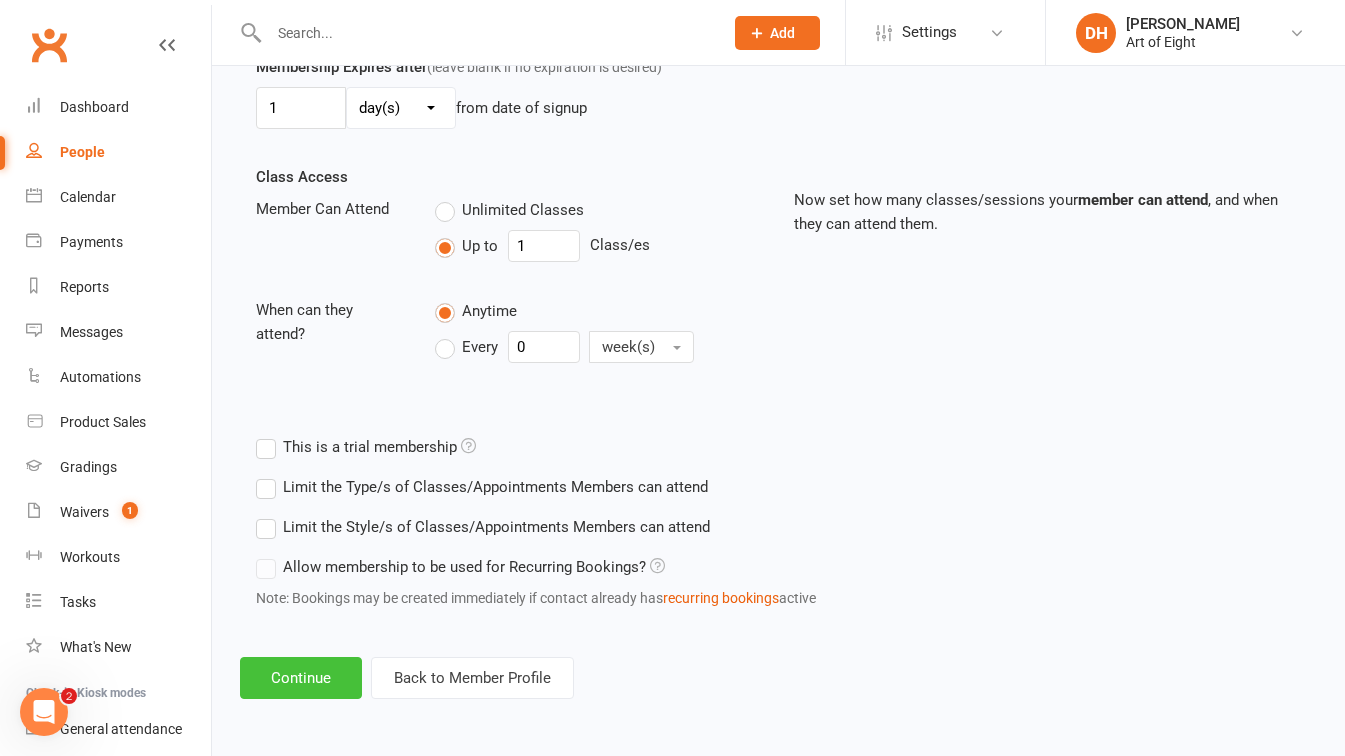 click on "Continue" at bounding box center (301, 678) 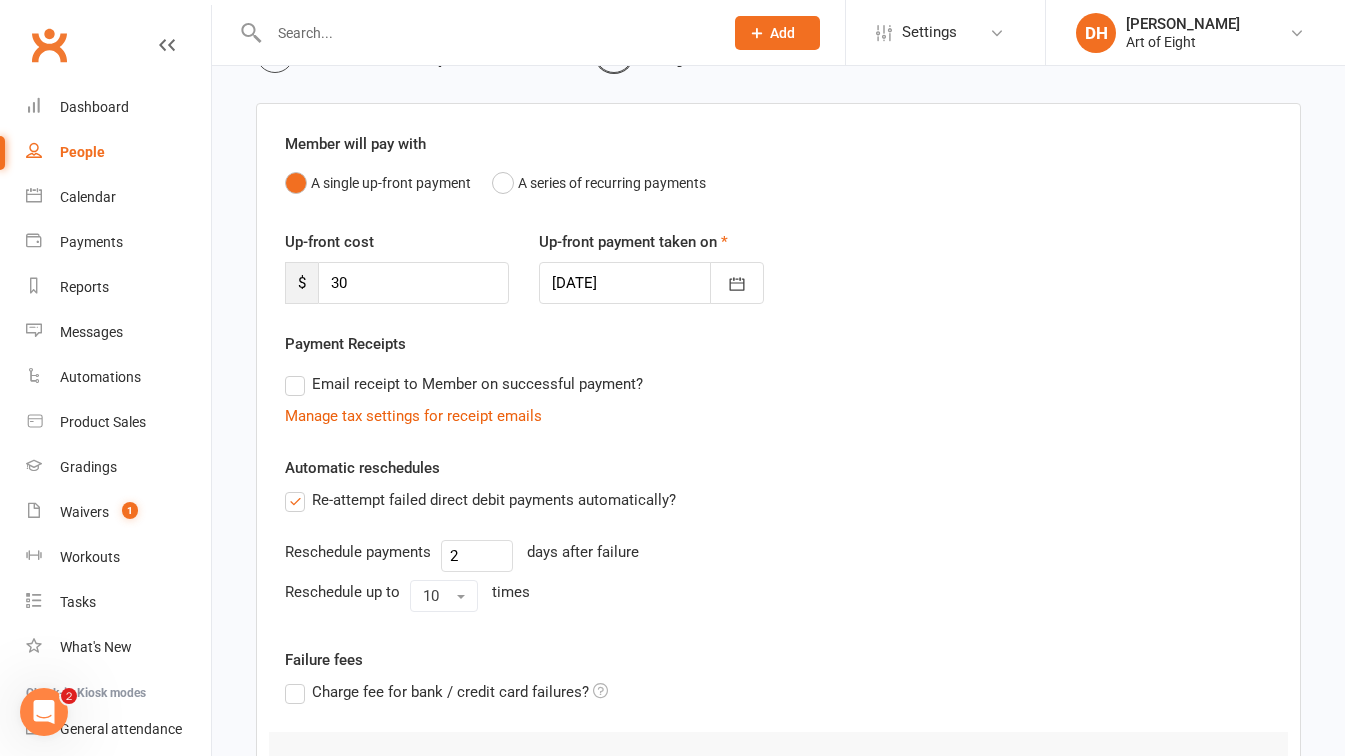 scroll, scrollTop: 0, scrollLeft: 0, axis: both 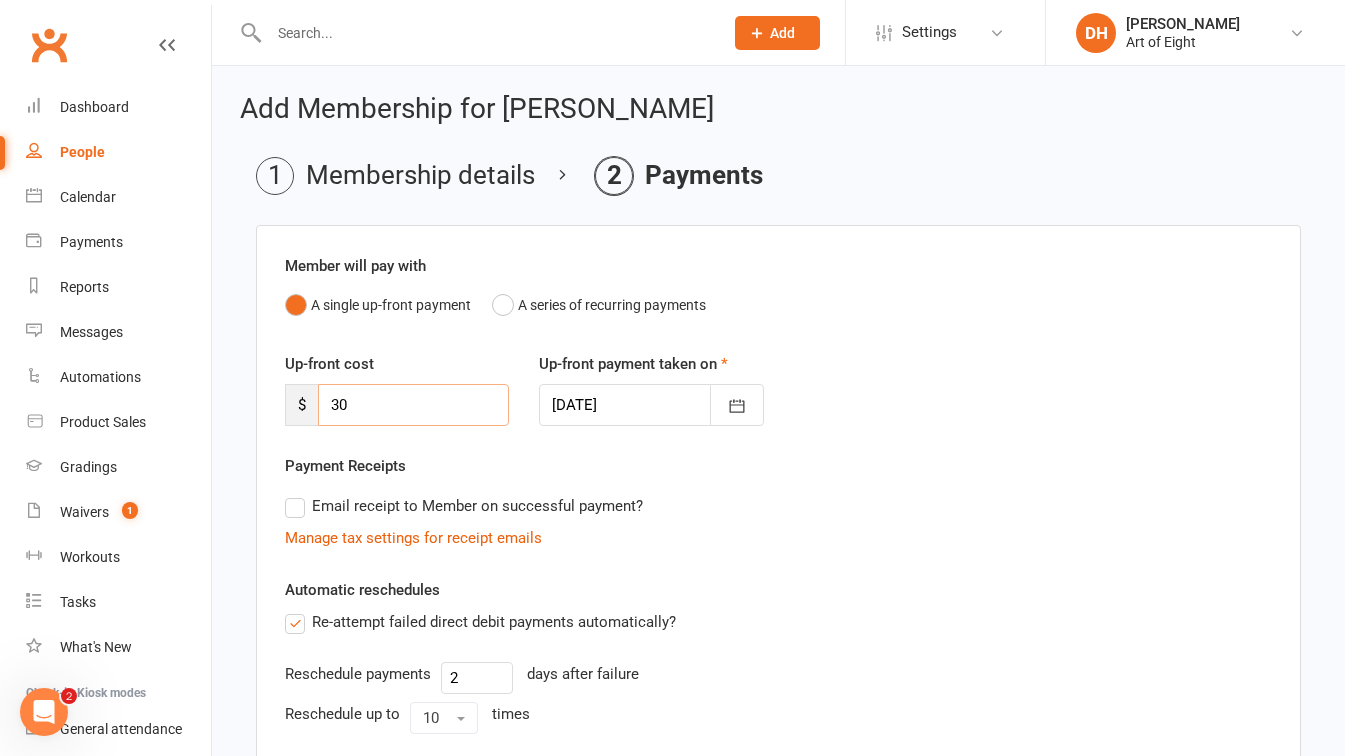 click on "30" at bounding box center [413, 405] 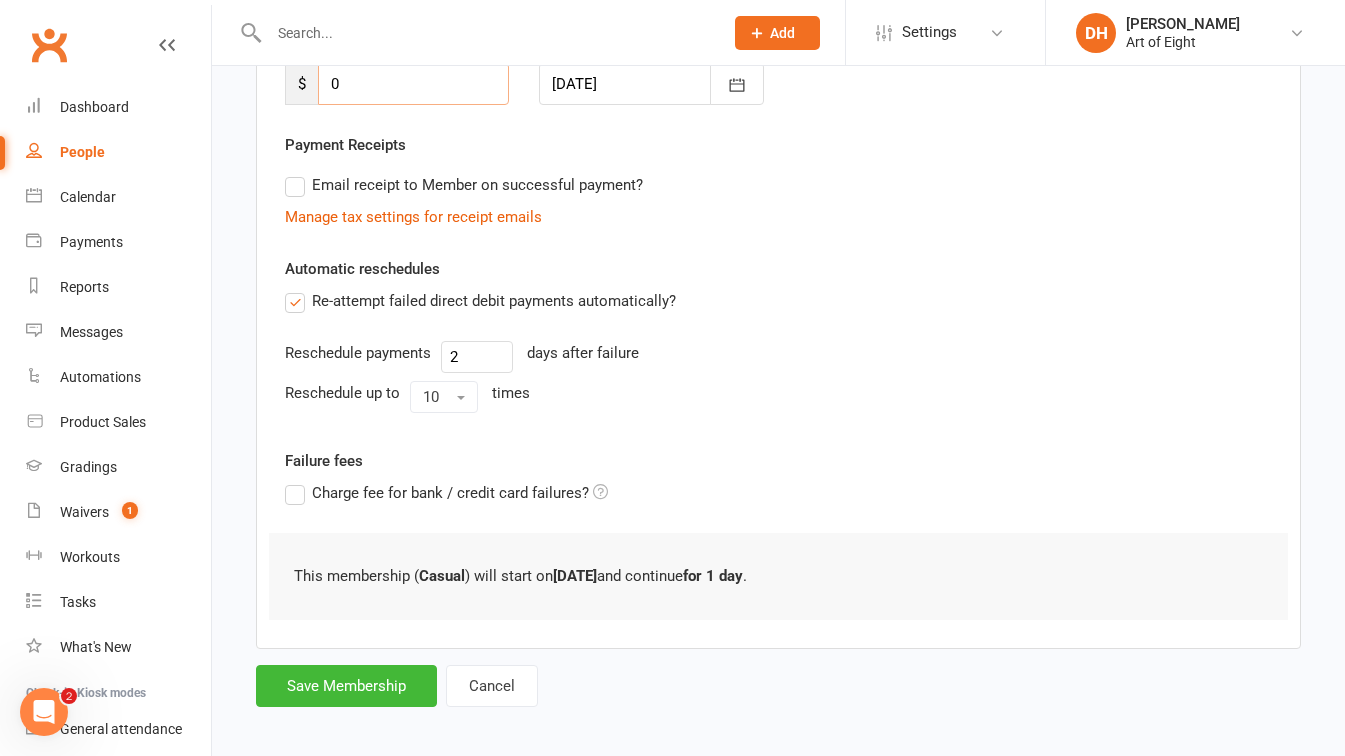 scroll, scrollTop: 333, scrollLeft: 0, axis: vertical 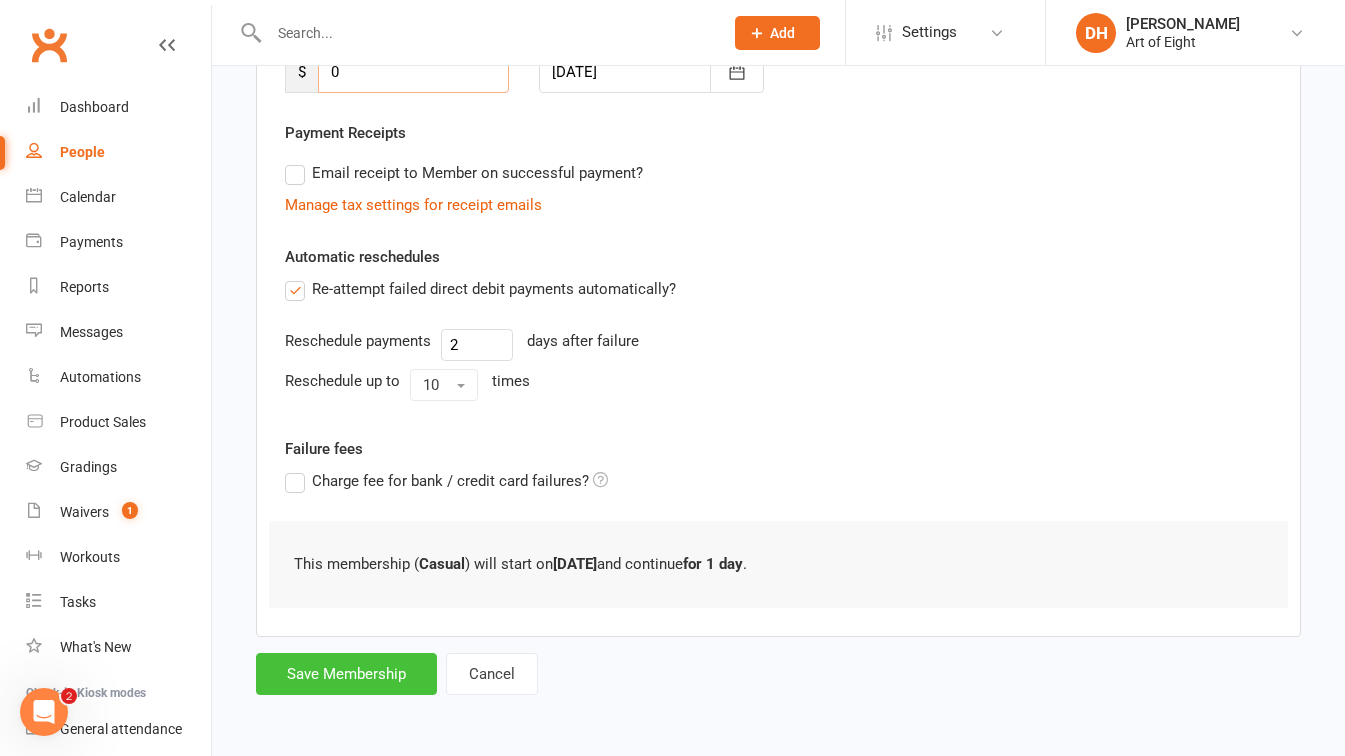 type on "0" 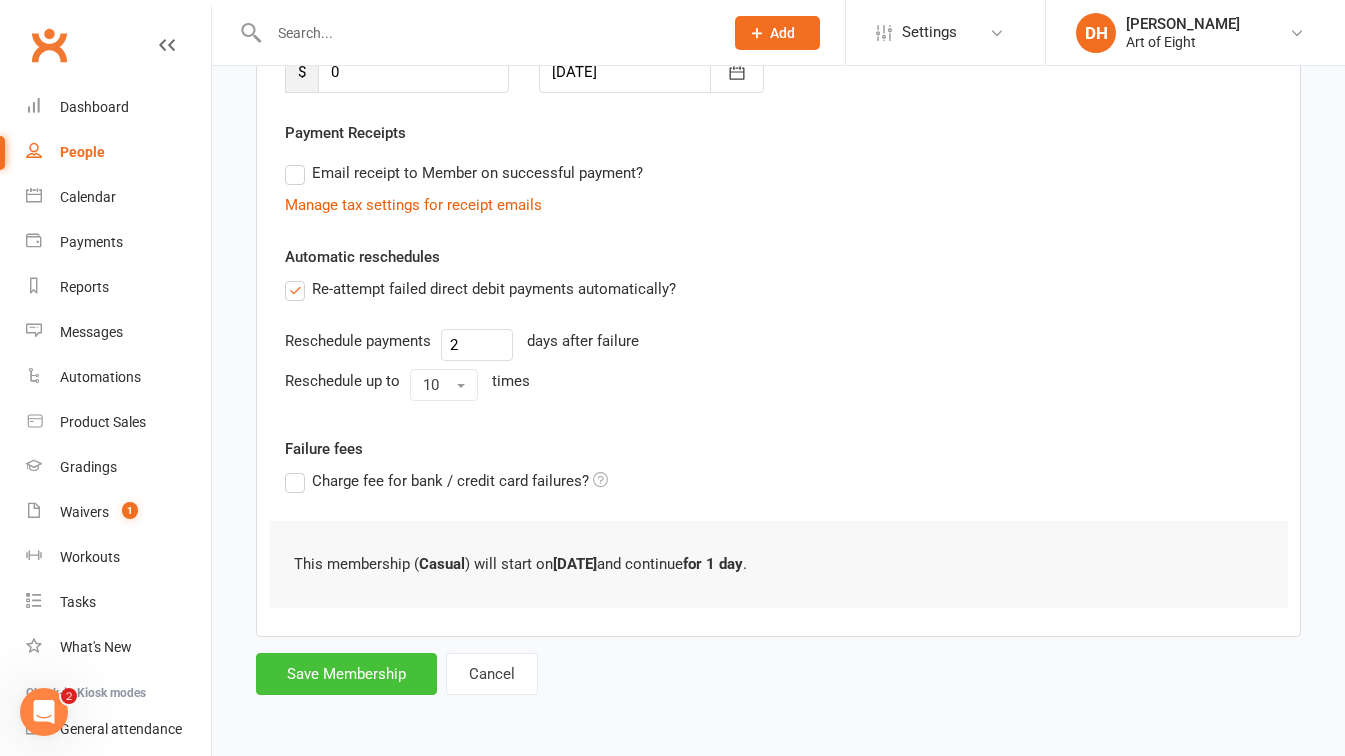 click on "Save Membership" at bounding box center (346, 674) 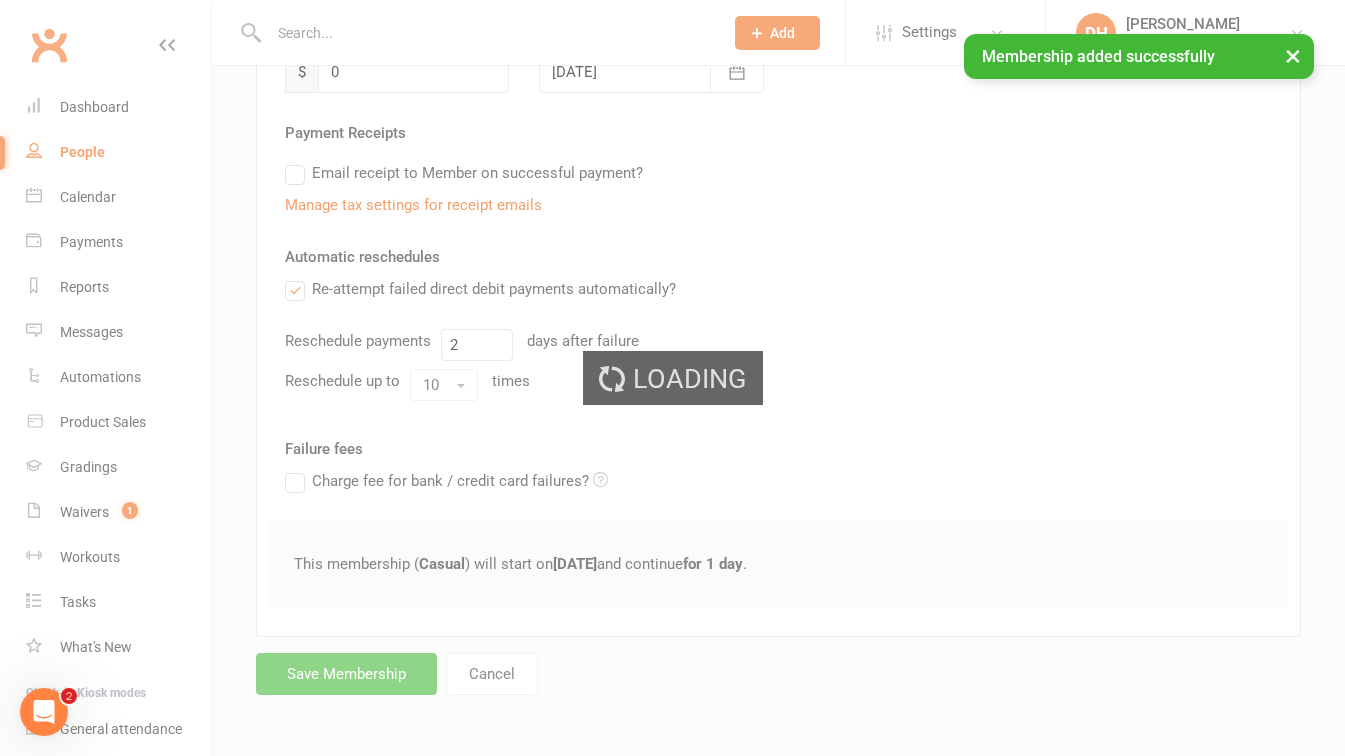 scroll, scrollTop: 0, scrollLeft: 0, axis: both 